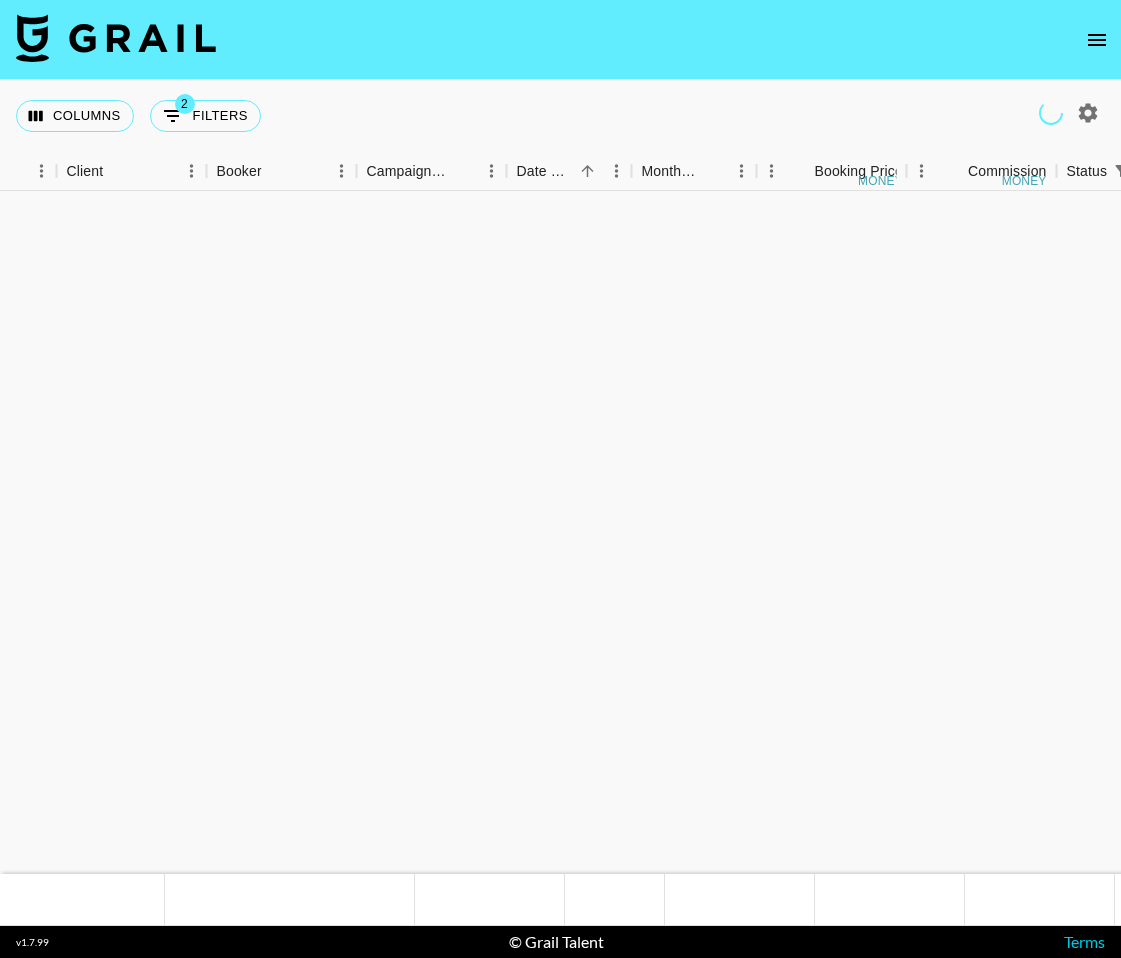 scroll, scrollTop: 0, scrollLeft: 0, axis: both 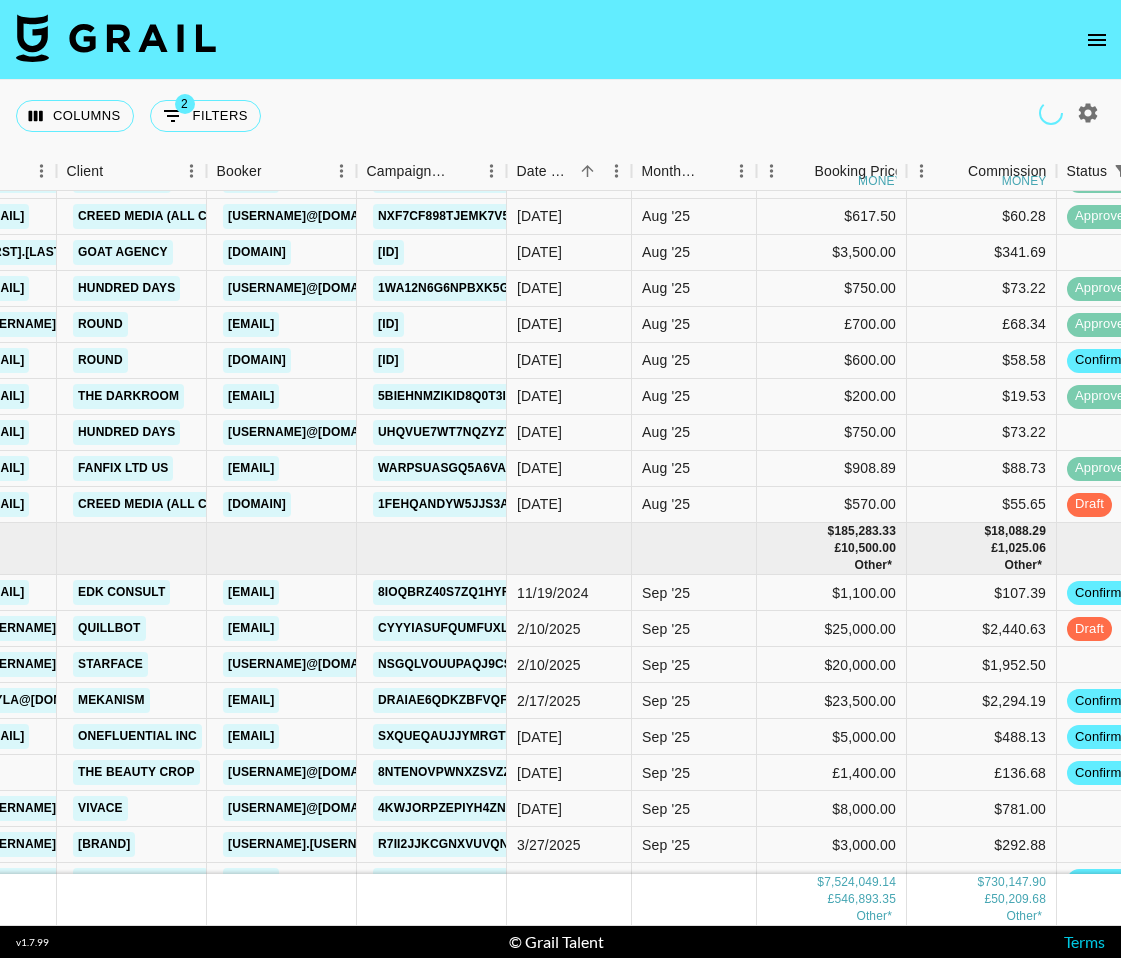 click at bounding box center (1097, 40) 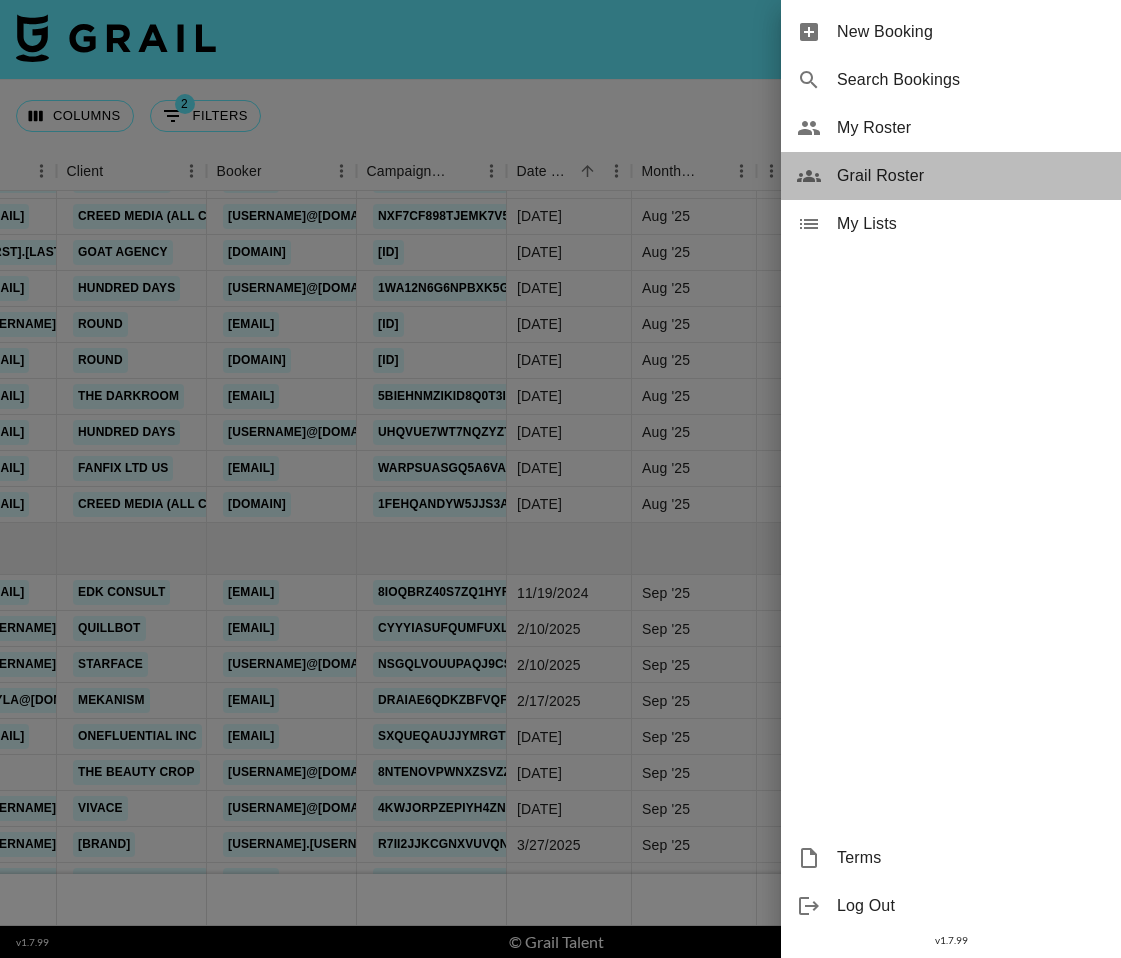 click on "Grail Roster" at bounding box center [971, 176] 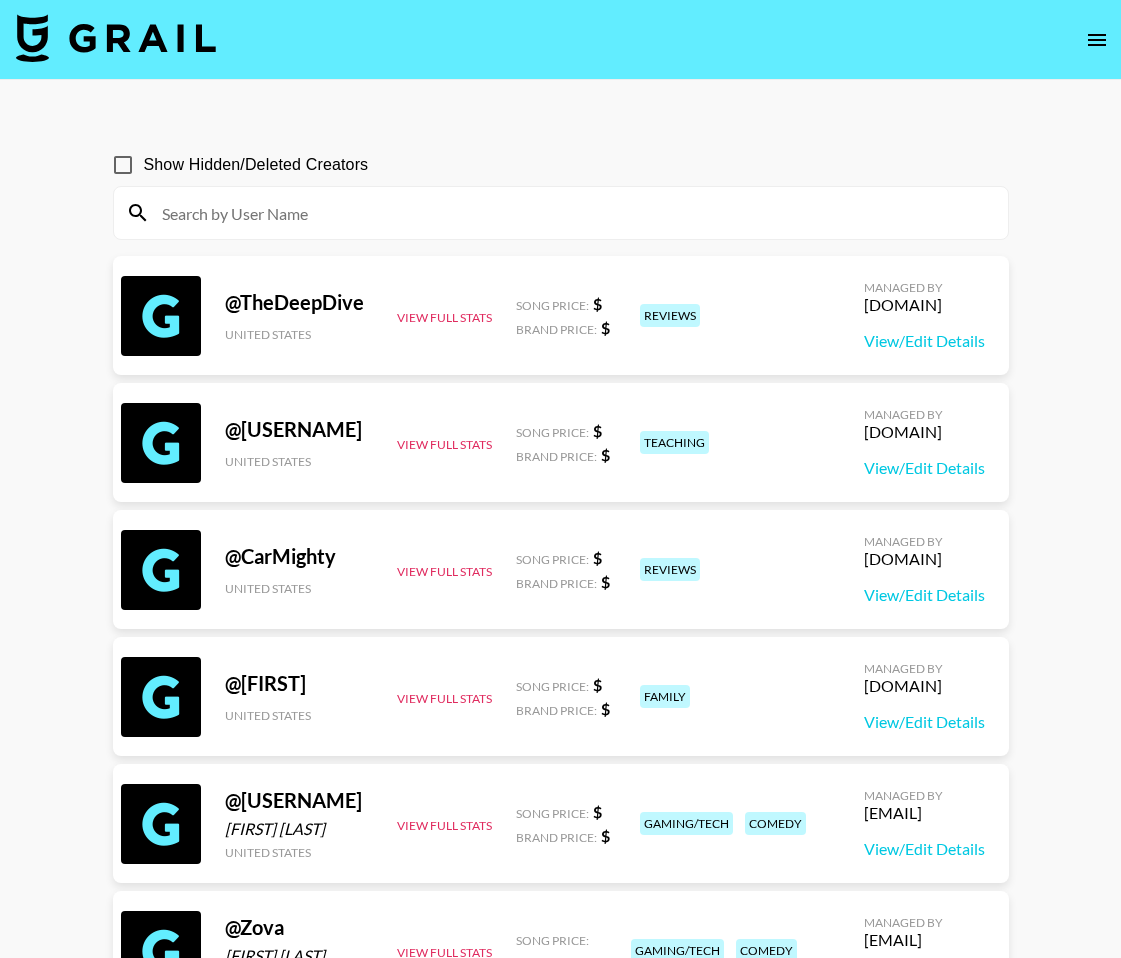click at bounding box center [573, 213] 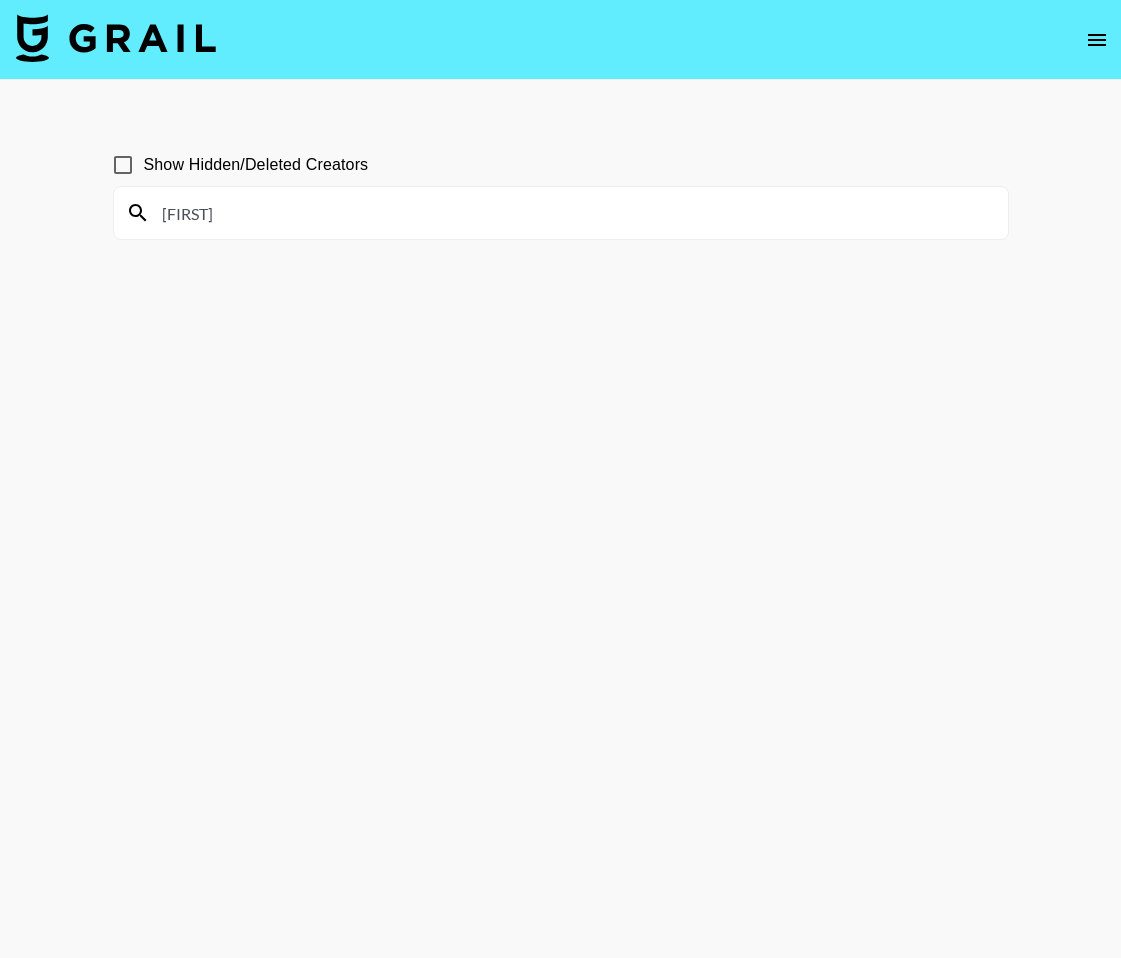 type on "[FIRST]" 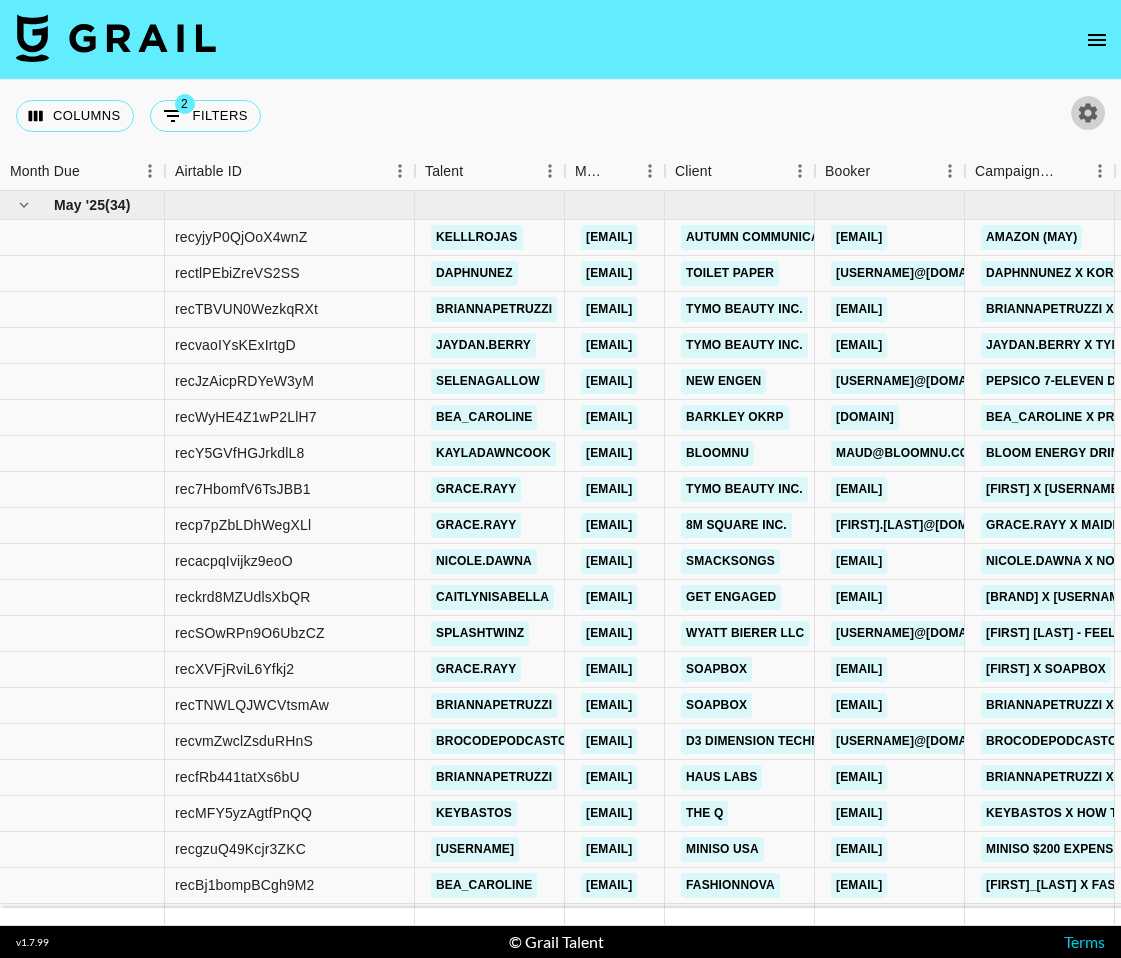 click 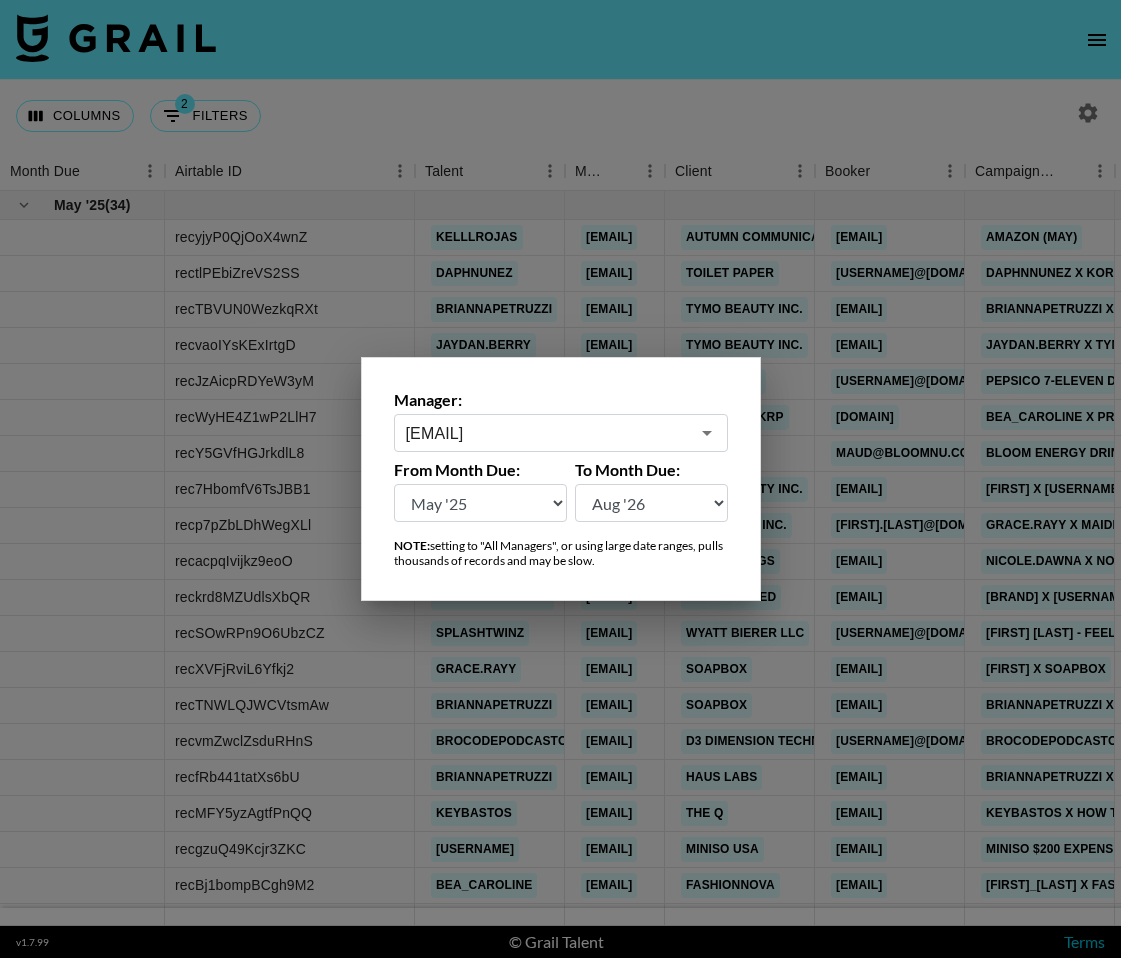 click on "[EMAIL]" at bounding box center (547, 433) 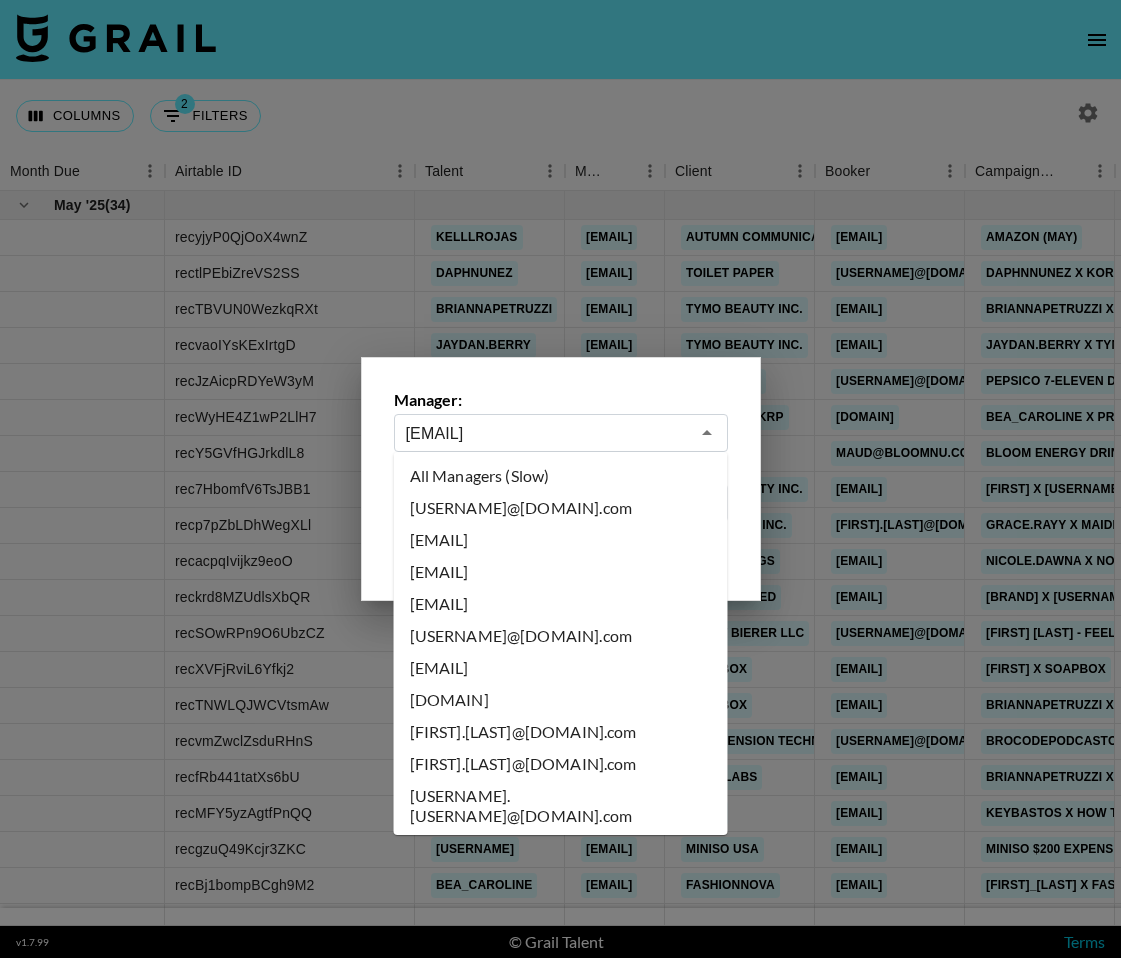 scroll, scrollTop: 7465, scrollLeft: 0, axis: vertical 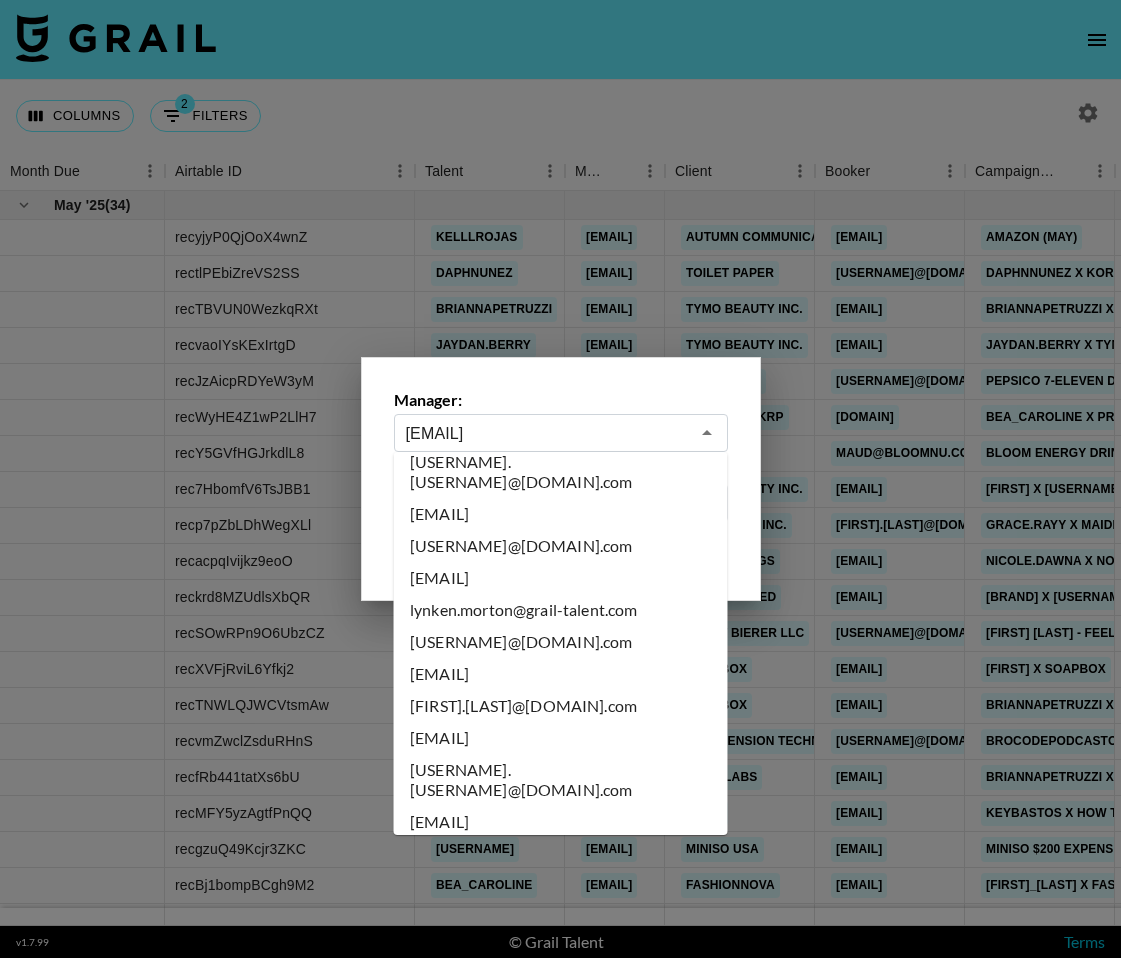 click on "max@grail-talent.com" at bounding box center (561, 1130) 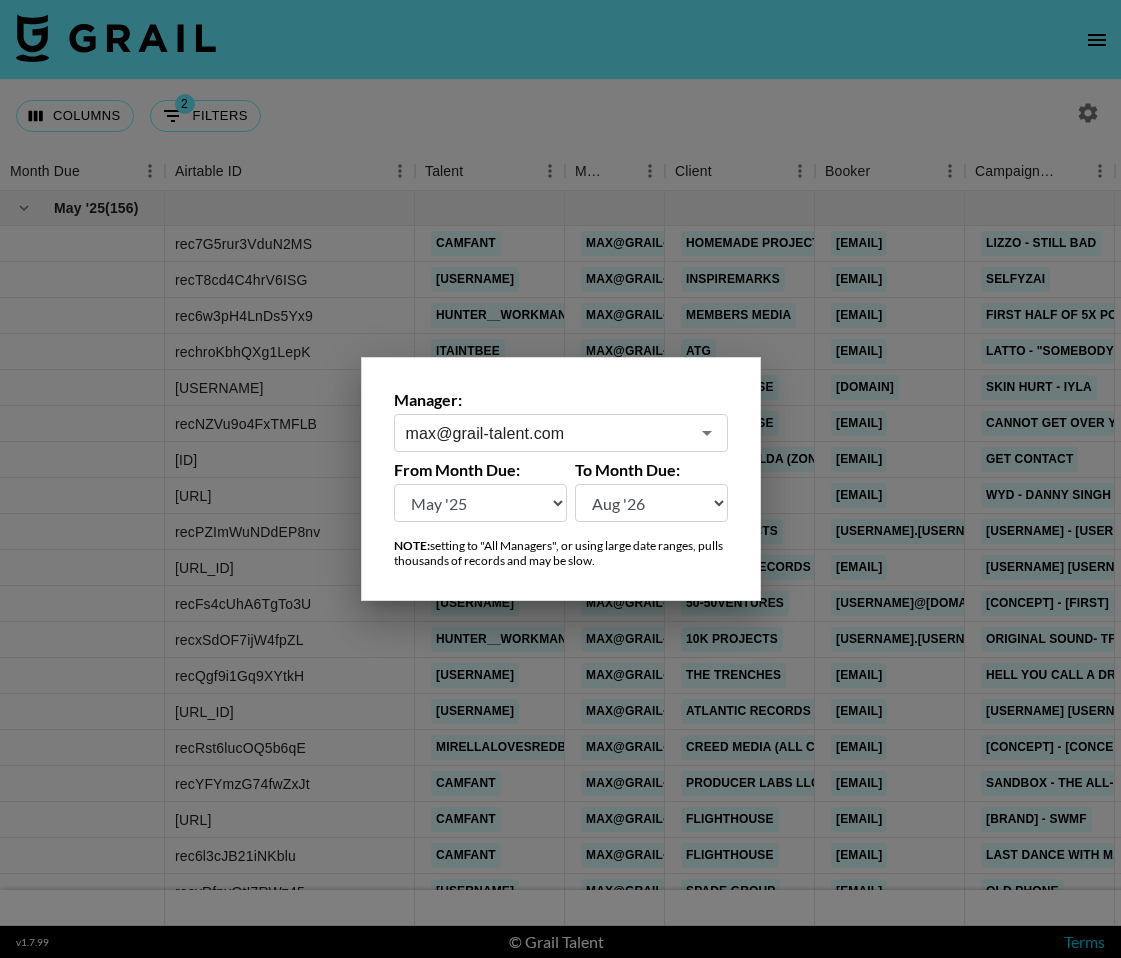 click at bounding box center (560, 479) 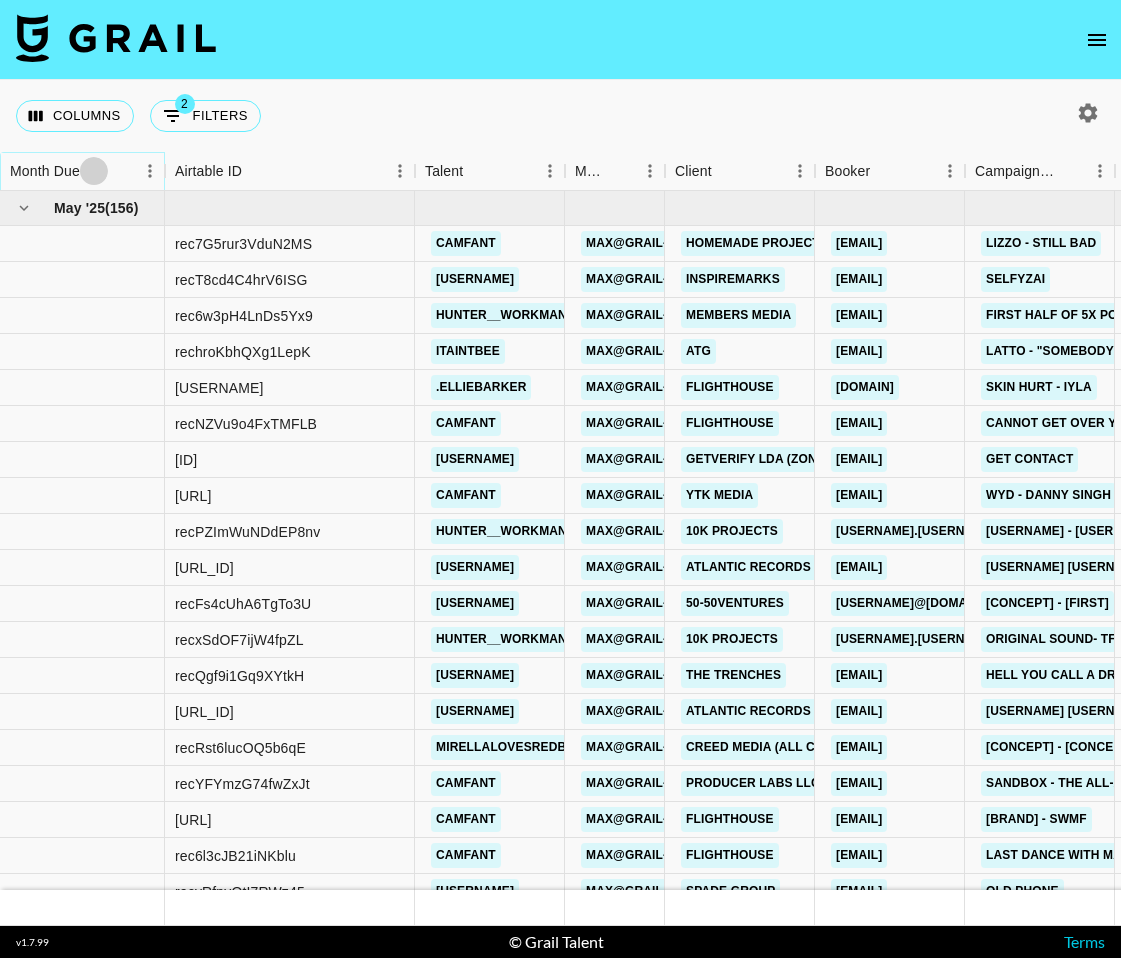 click 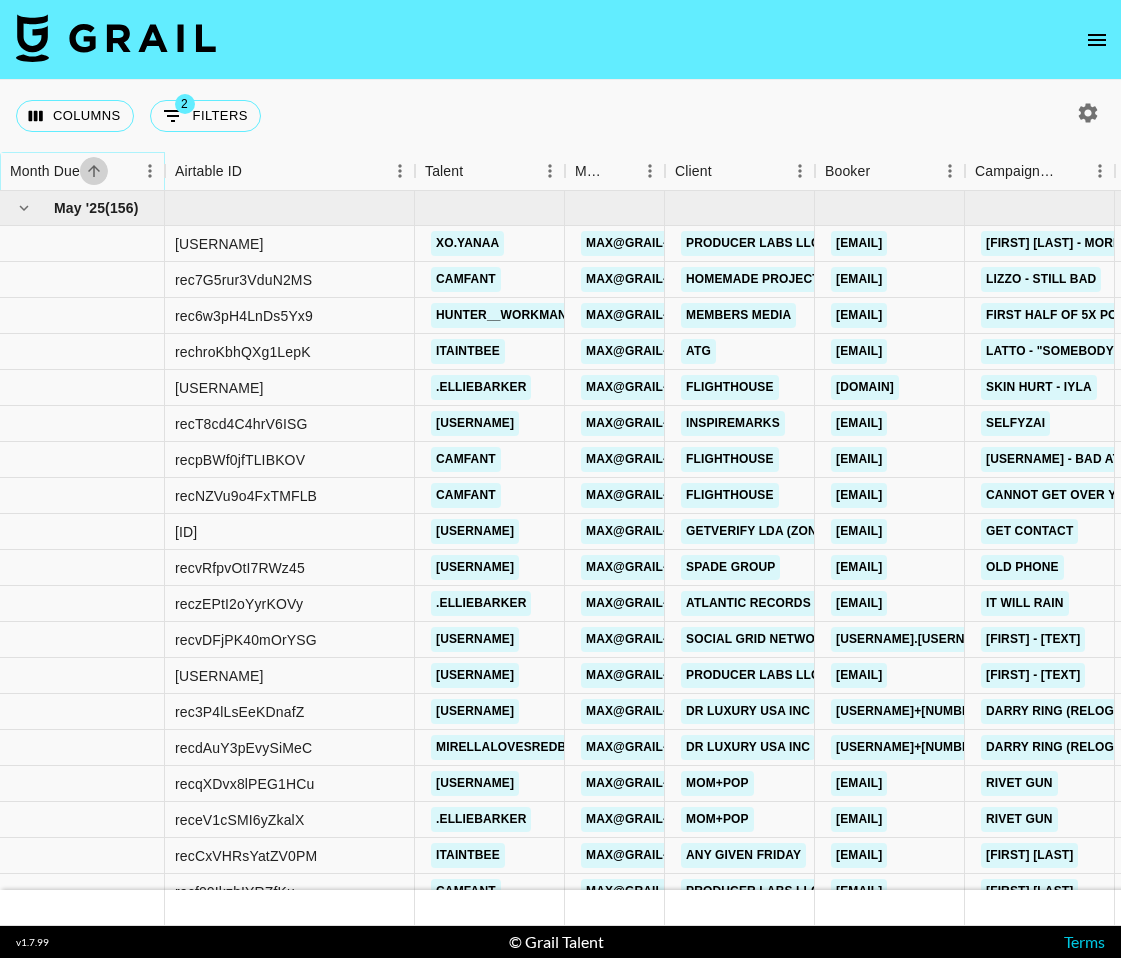 click 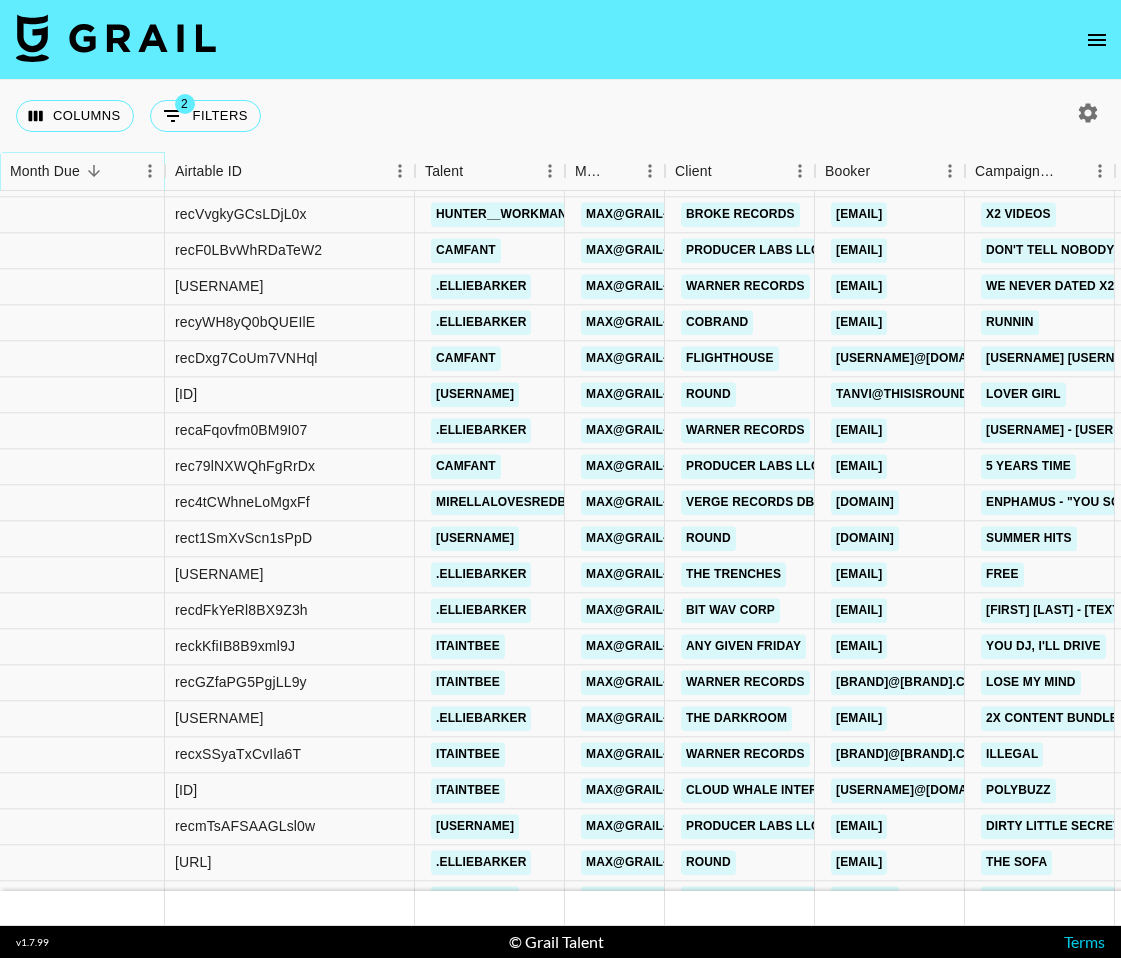 scroll, scrollTop: 1564, scrollLeft: 0, axis: vertical 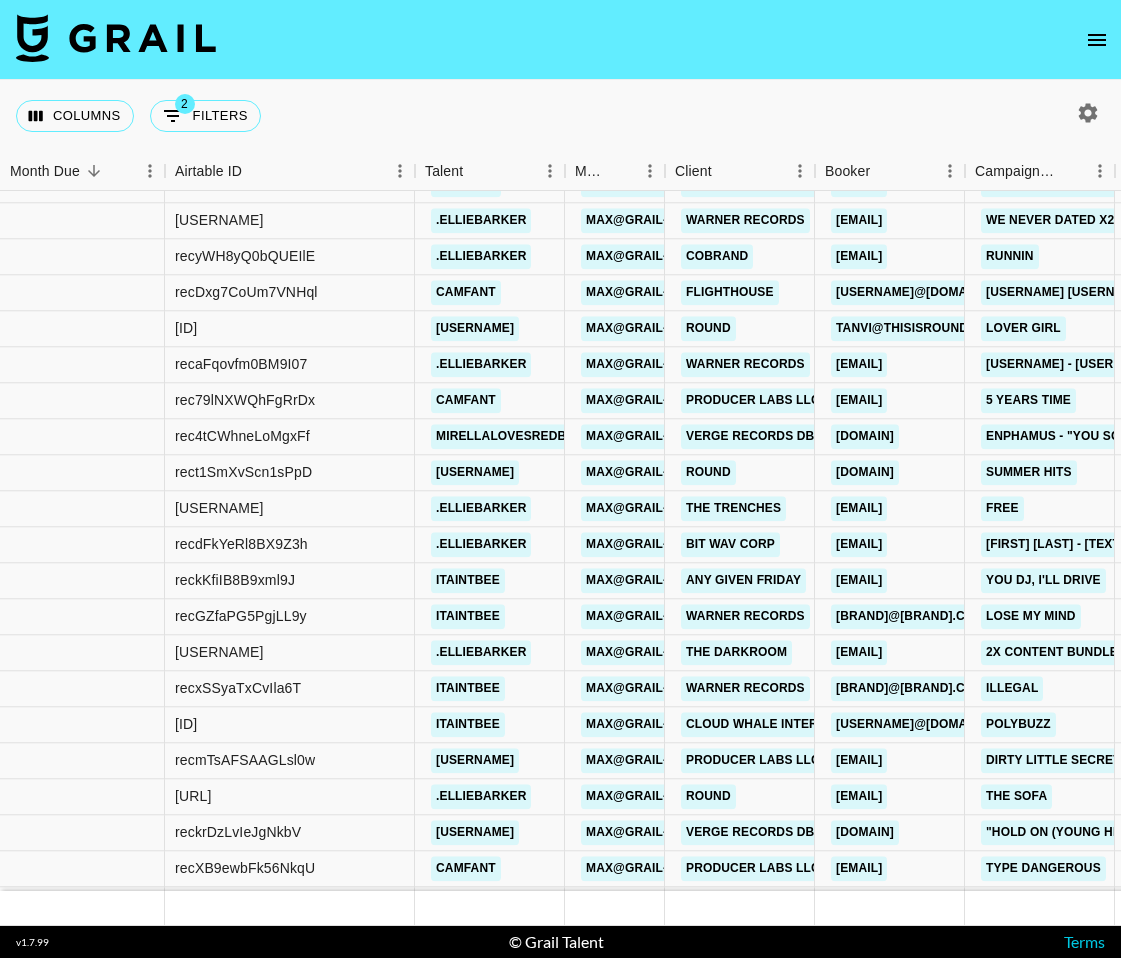 click 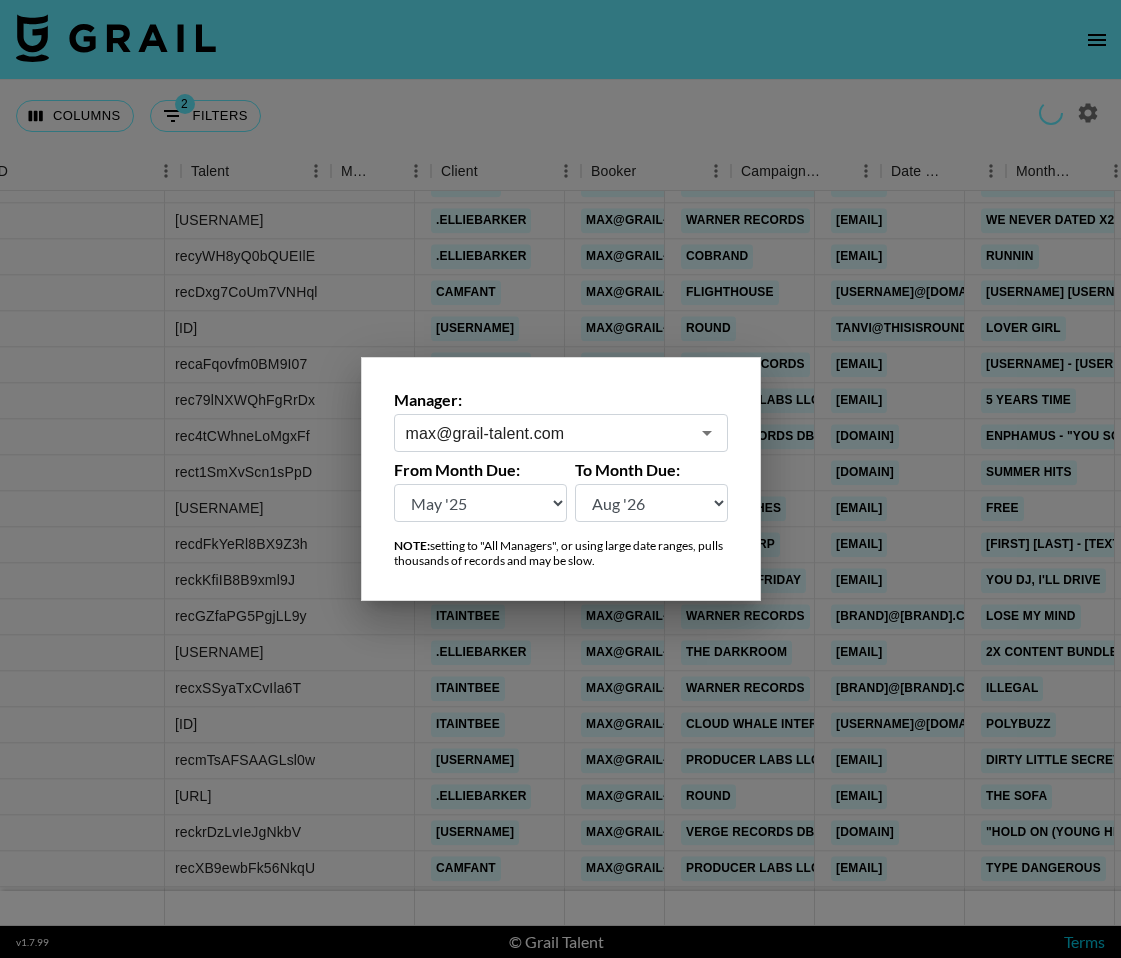 scroll, scrollTop: 1564, scrollLeft: 234, axis: both 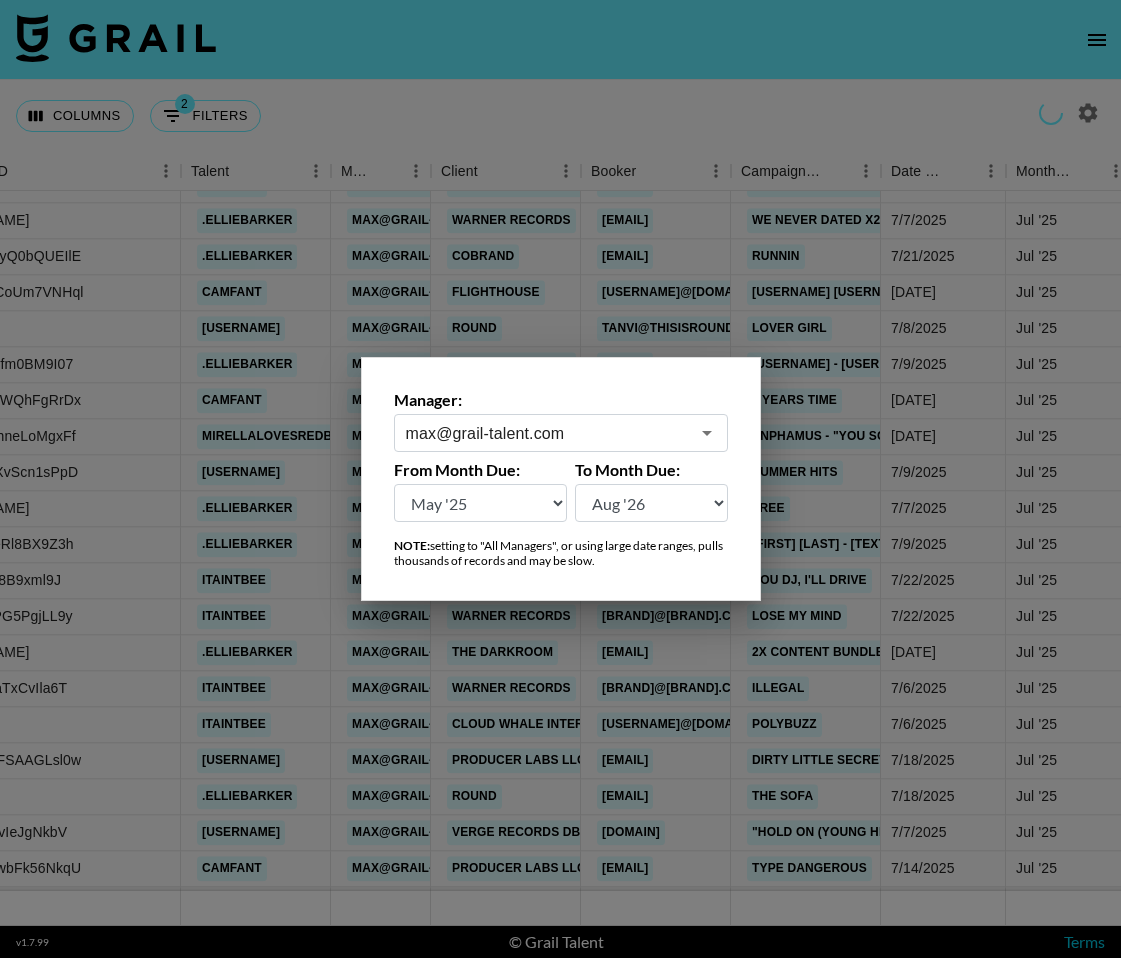 click on "max@grail-talent.com" at bounding box center (547, 433) 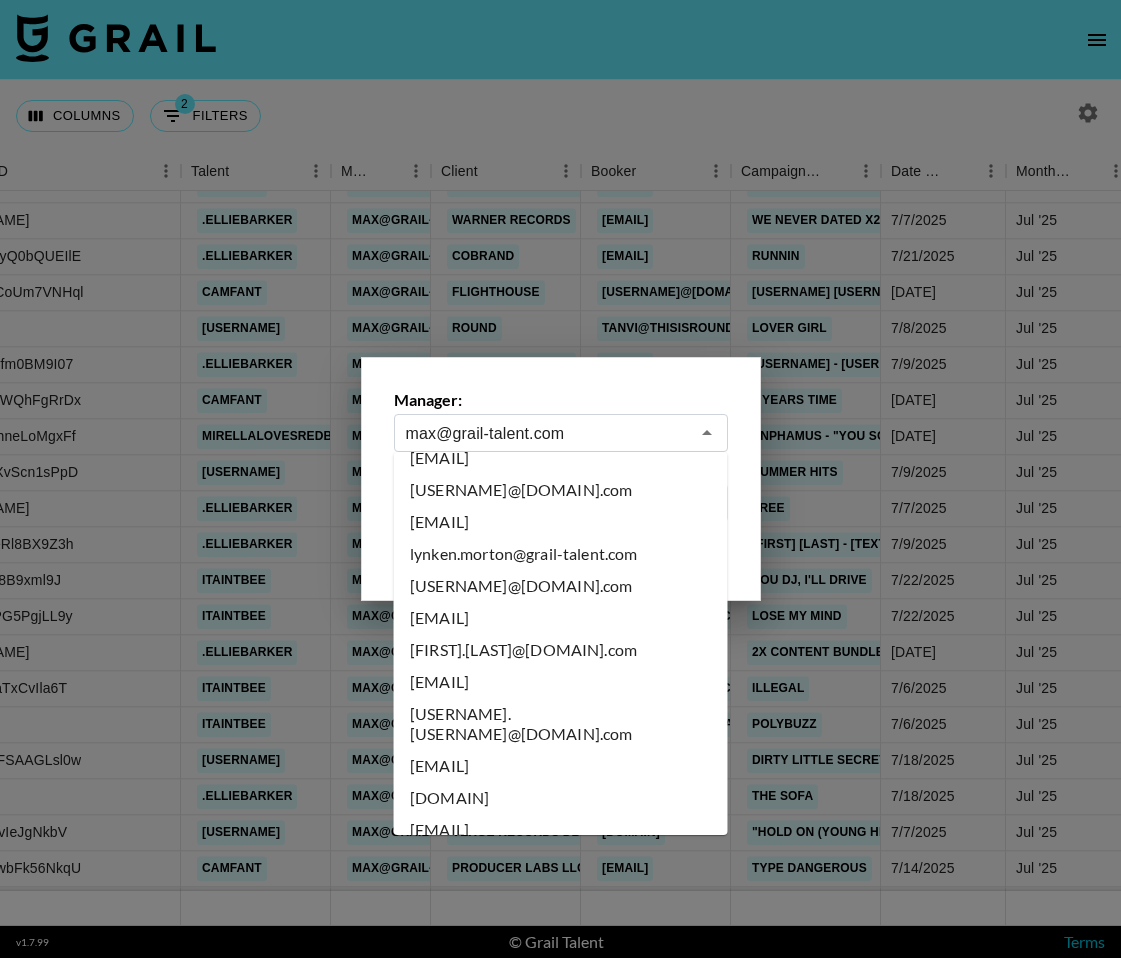 scroll, scrollTop: 7620, scrollLeft: 0, axis: vertical 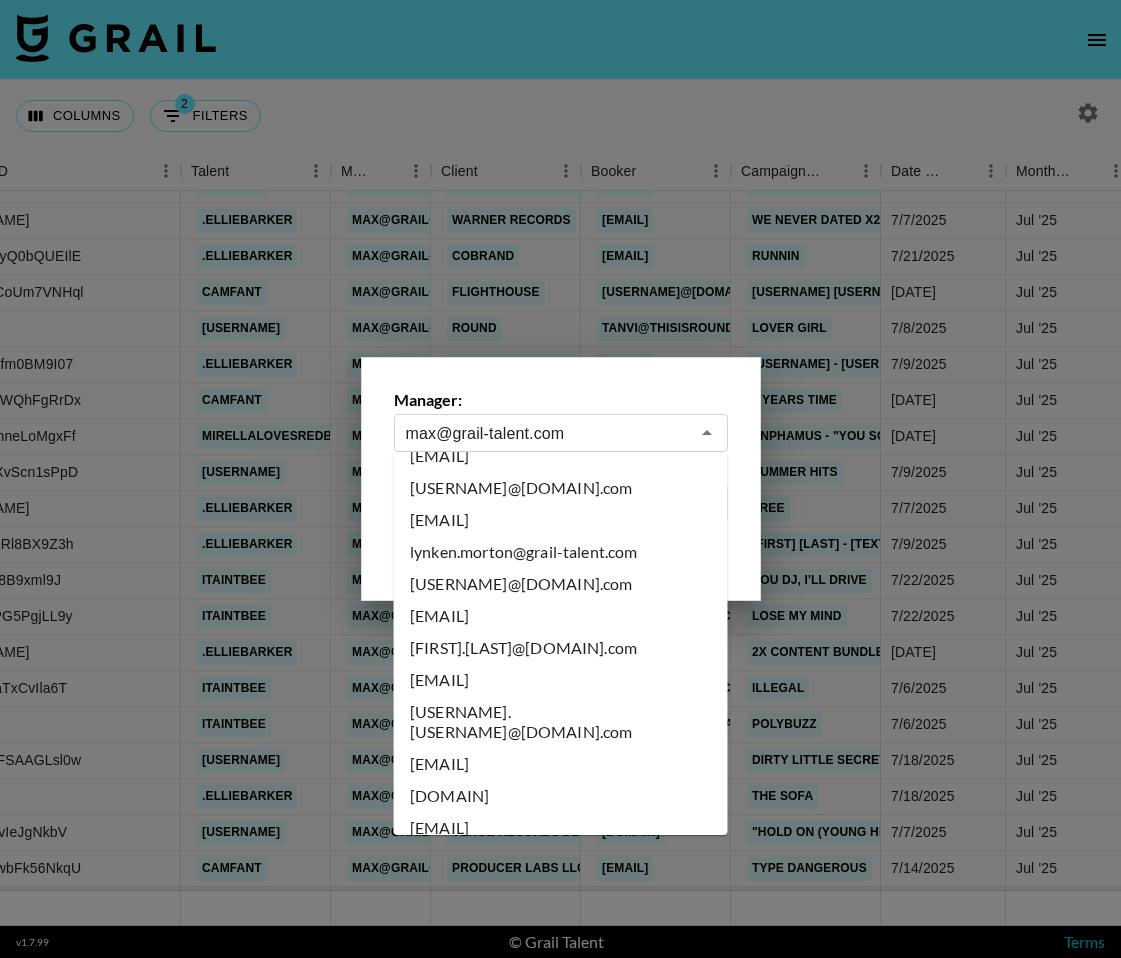 click on "[EMAIL]" at bounding box center [561, 1104] 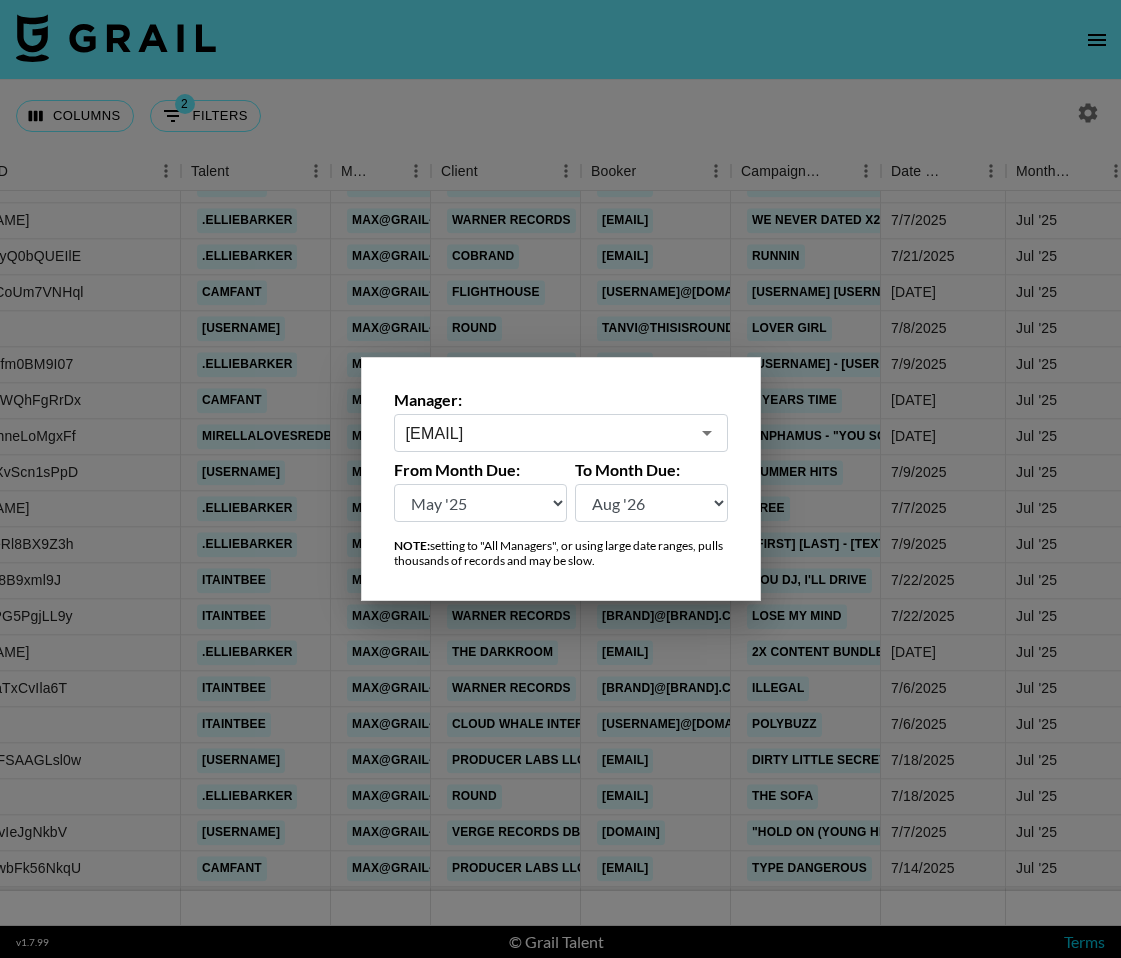 click at bounding box center [560, 479] 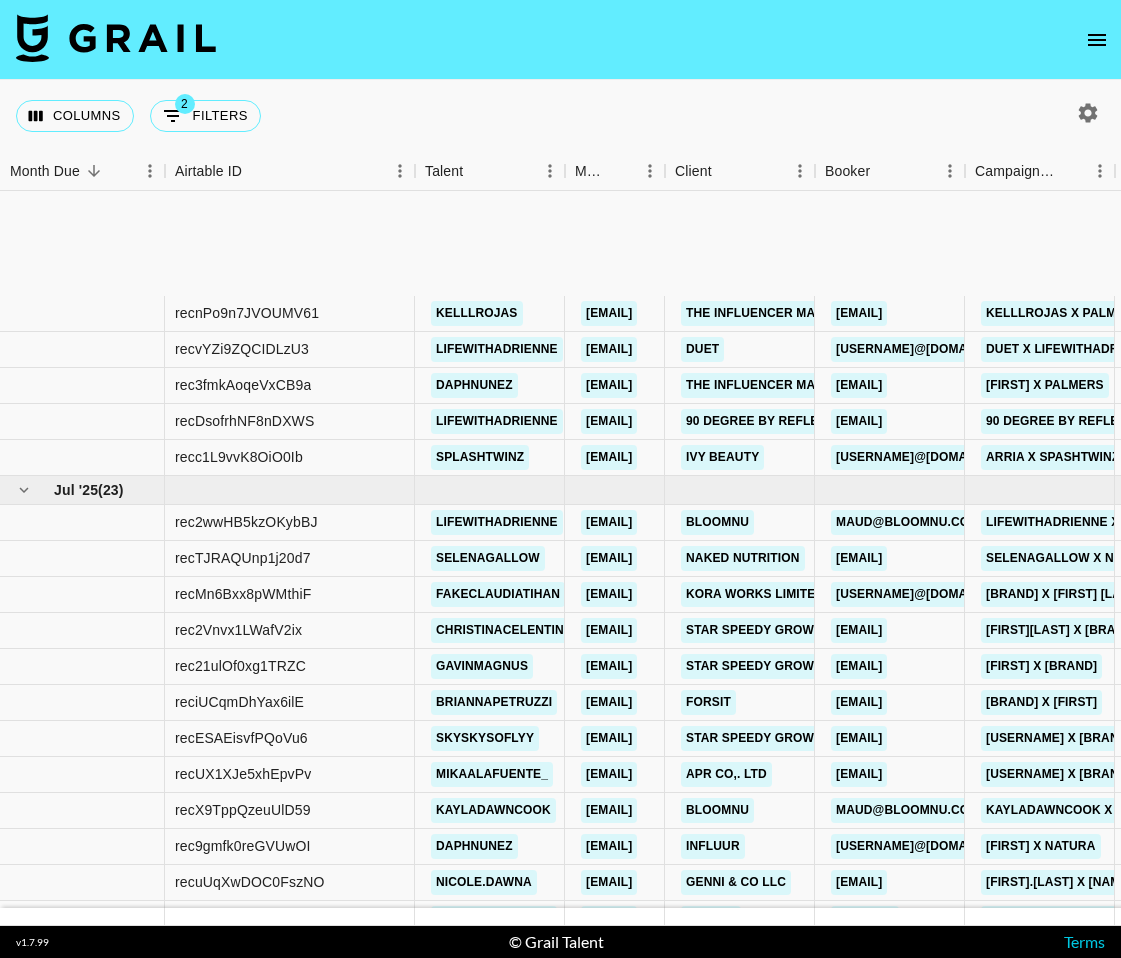 scroll, scrollTop: 920, scrollLeft: 0, axis: vertical 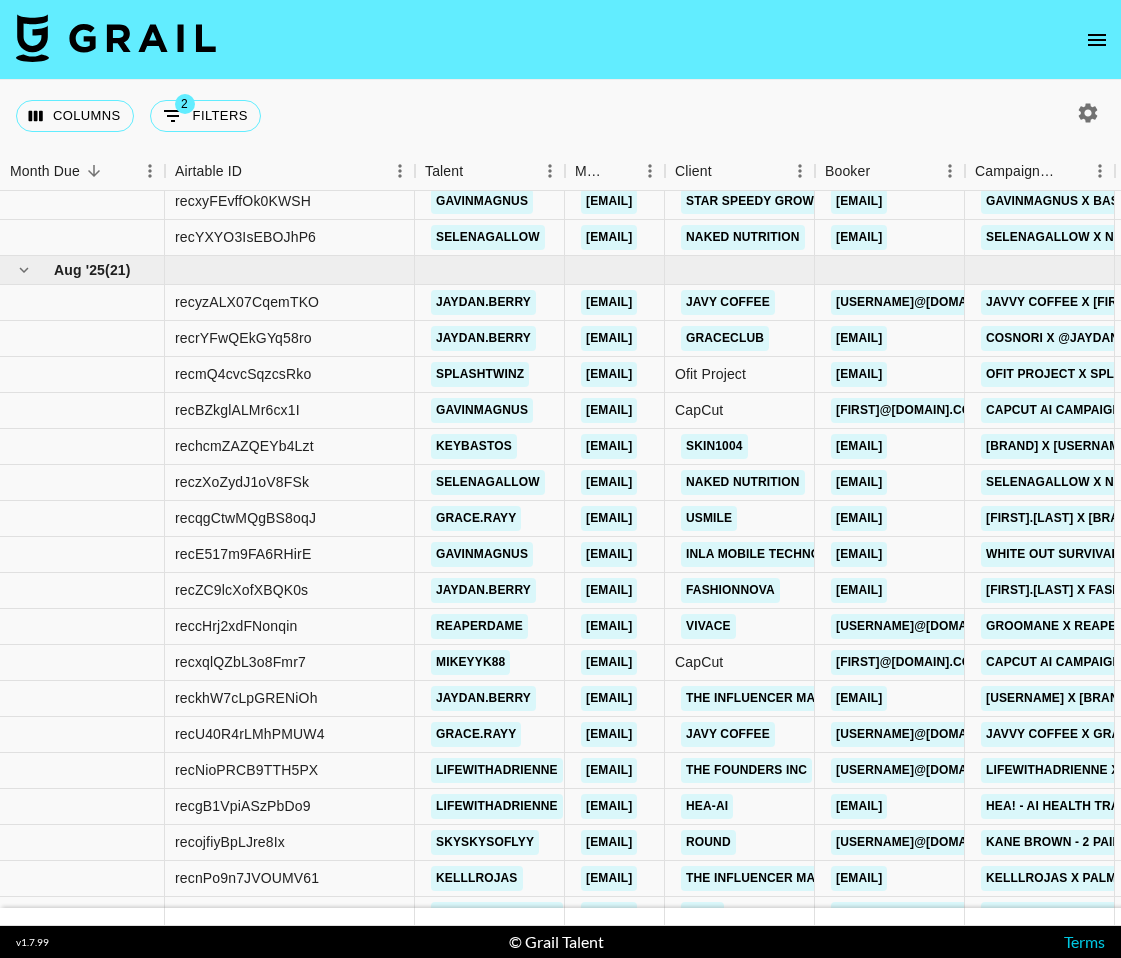 click 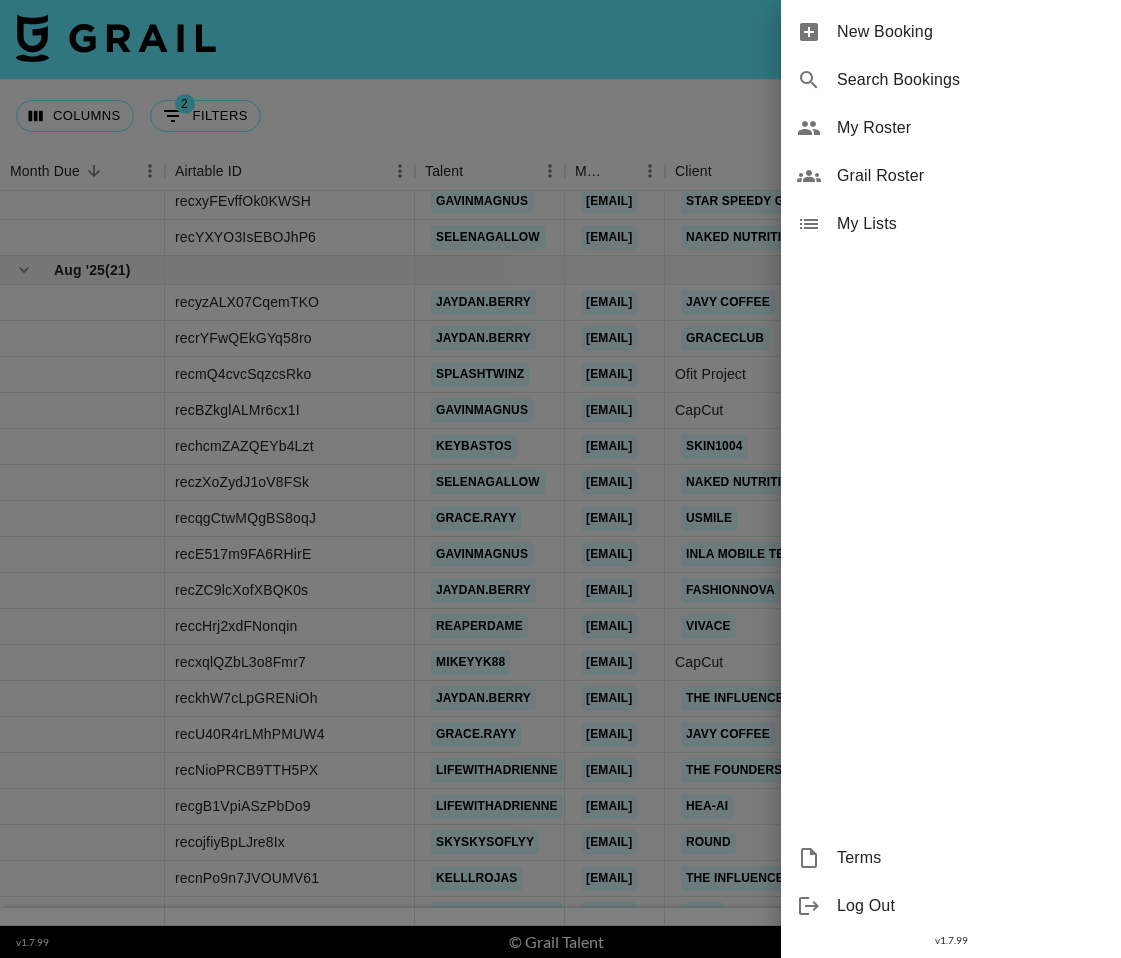 click on "Grail Roster" at bounding box center [971, 176] 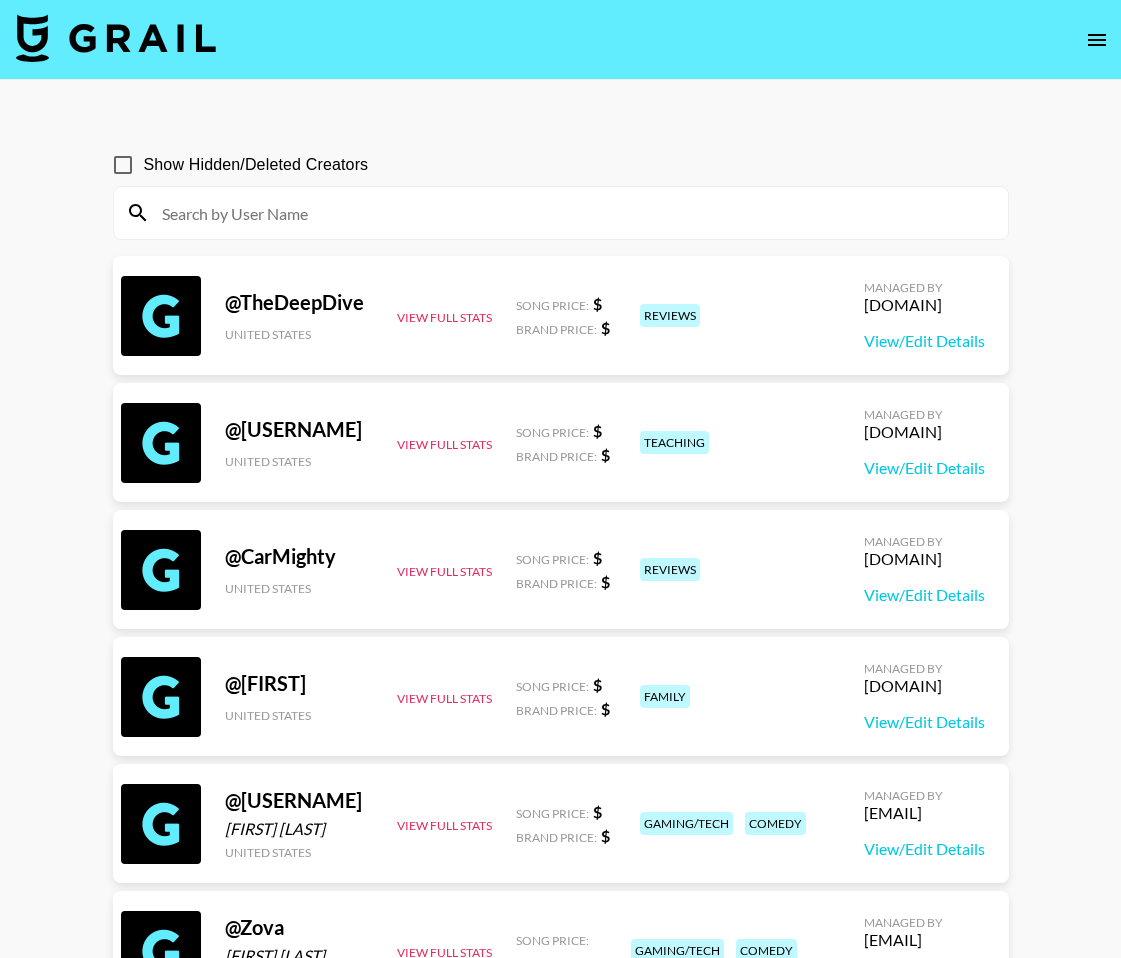 click at bounding box center [573, 213] 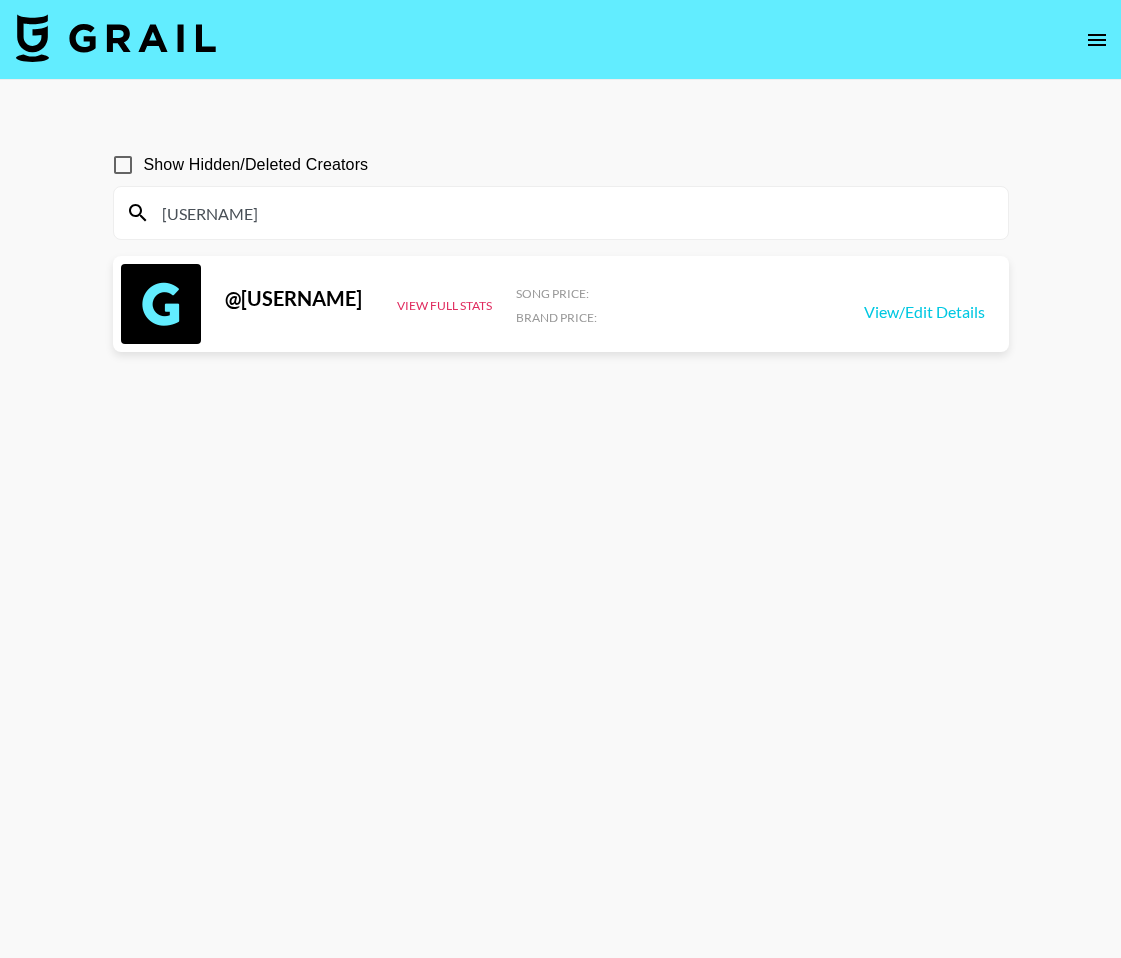 click on "[USERNAME]" at bounding box center [573, 213] 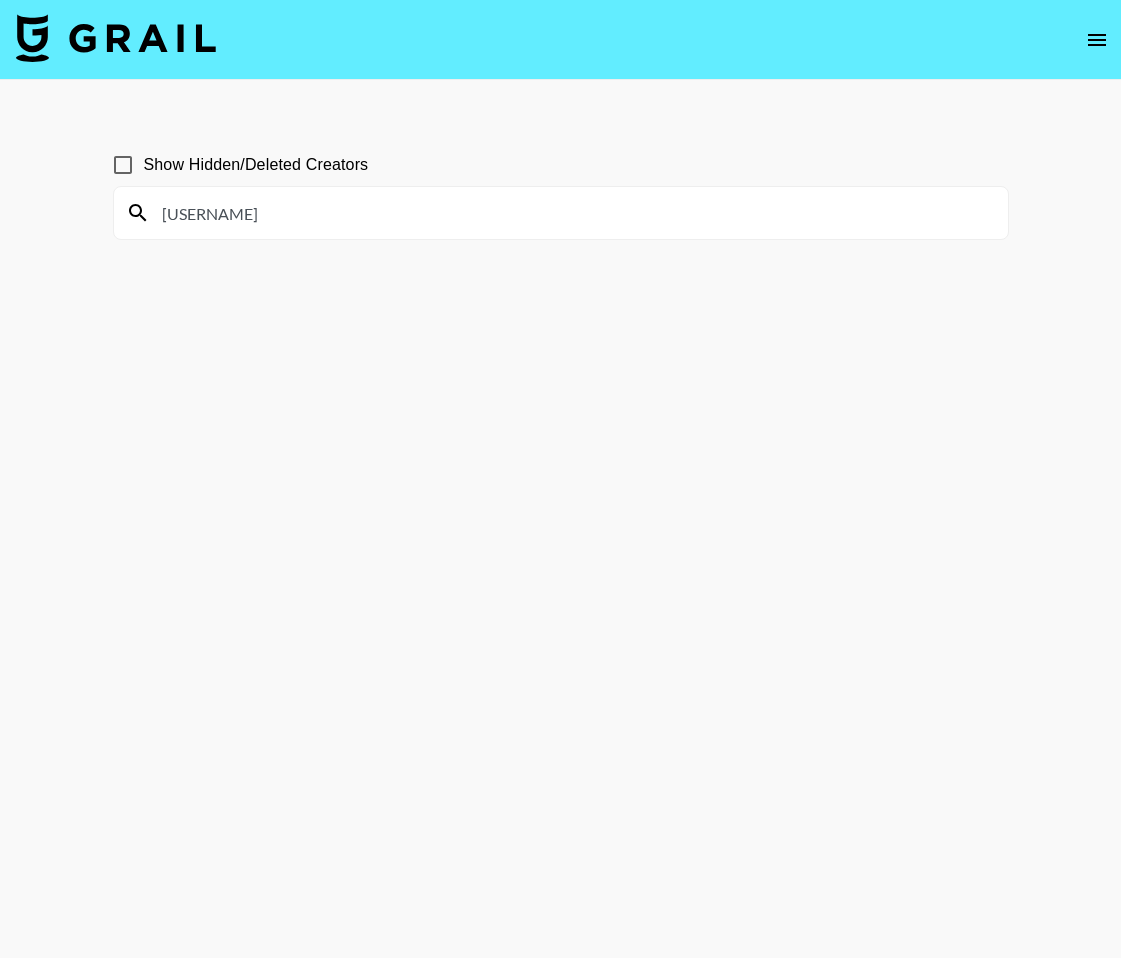 click on "[USERNAME]" at bounding box center (573, 213) 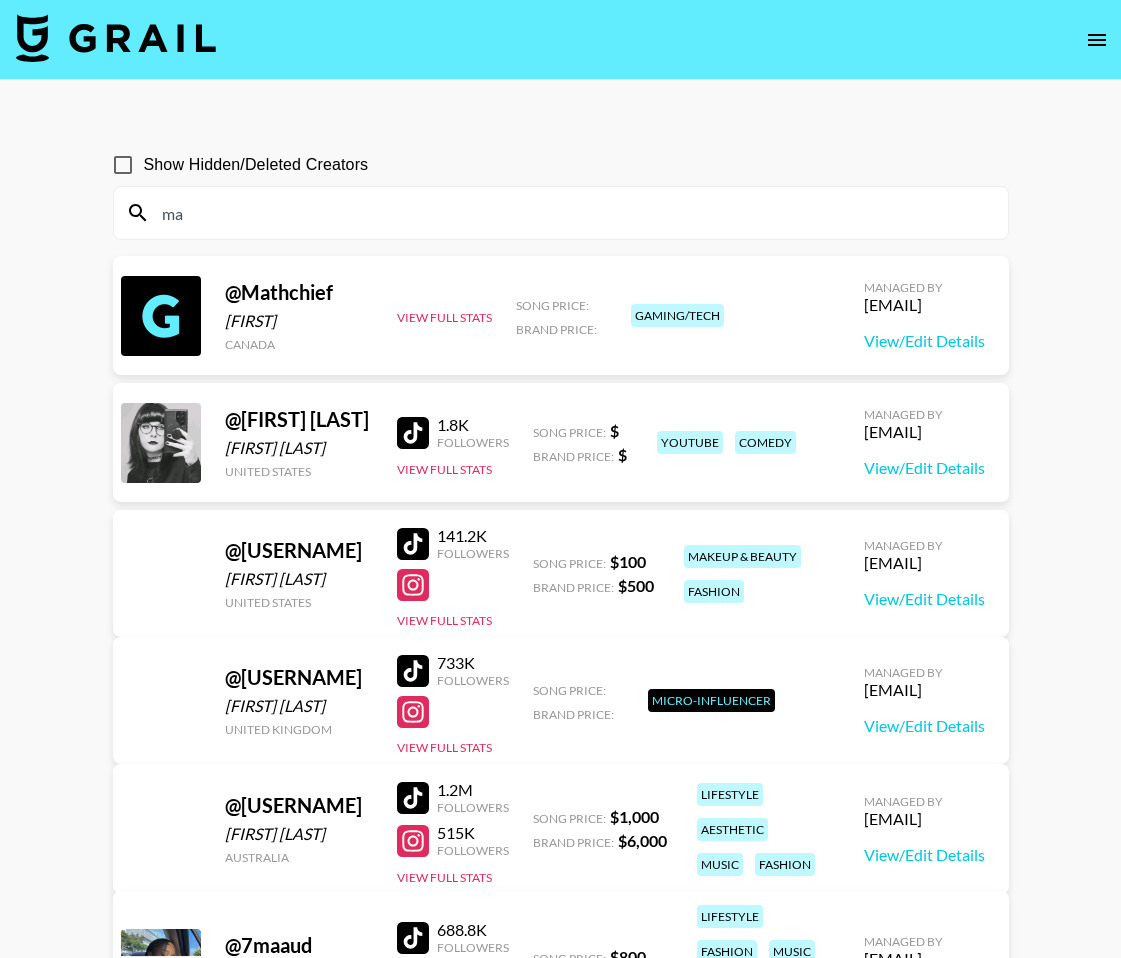 type on "m" 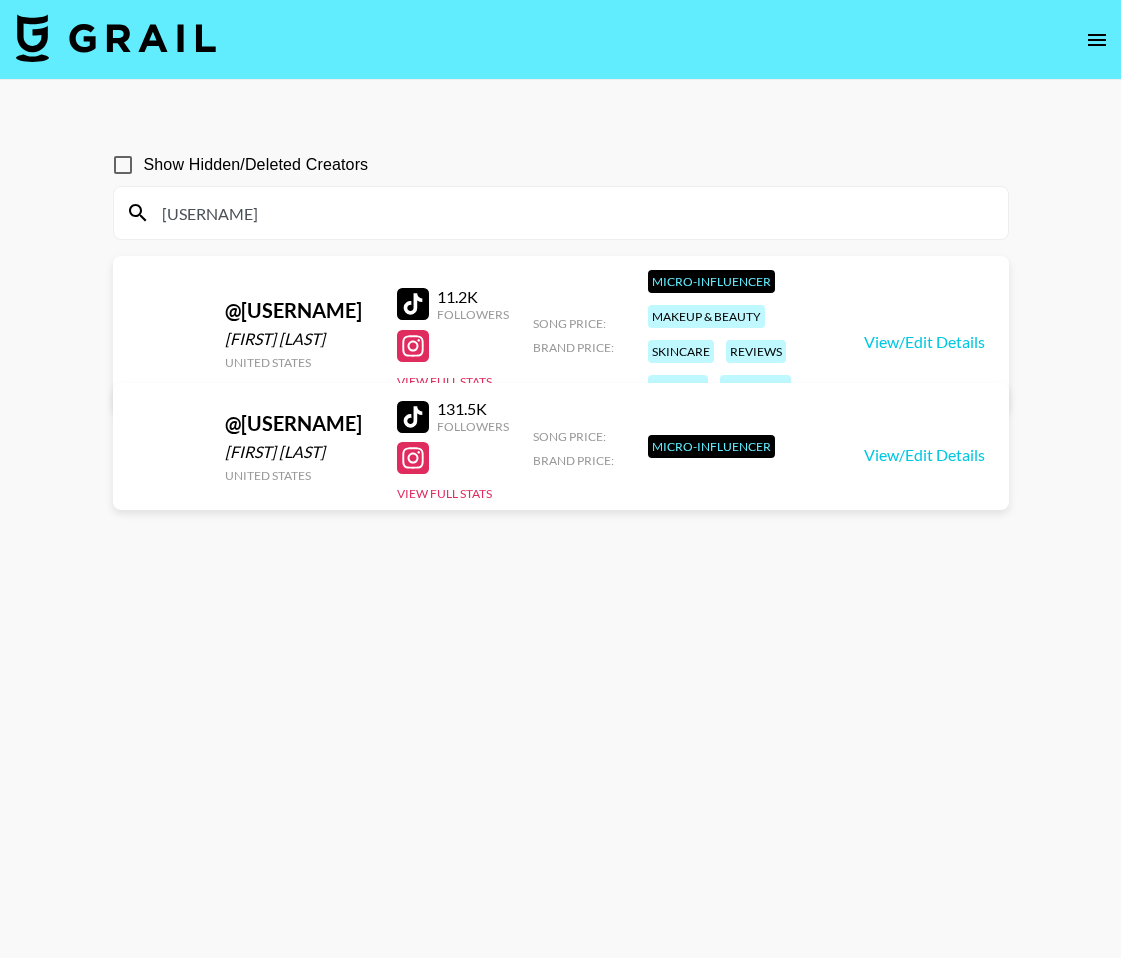 type on "[USERNAME]" 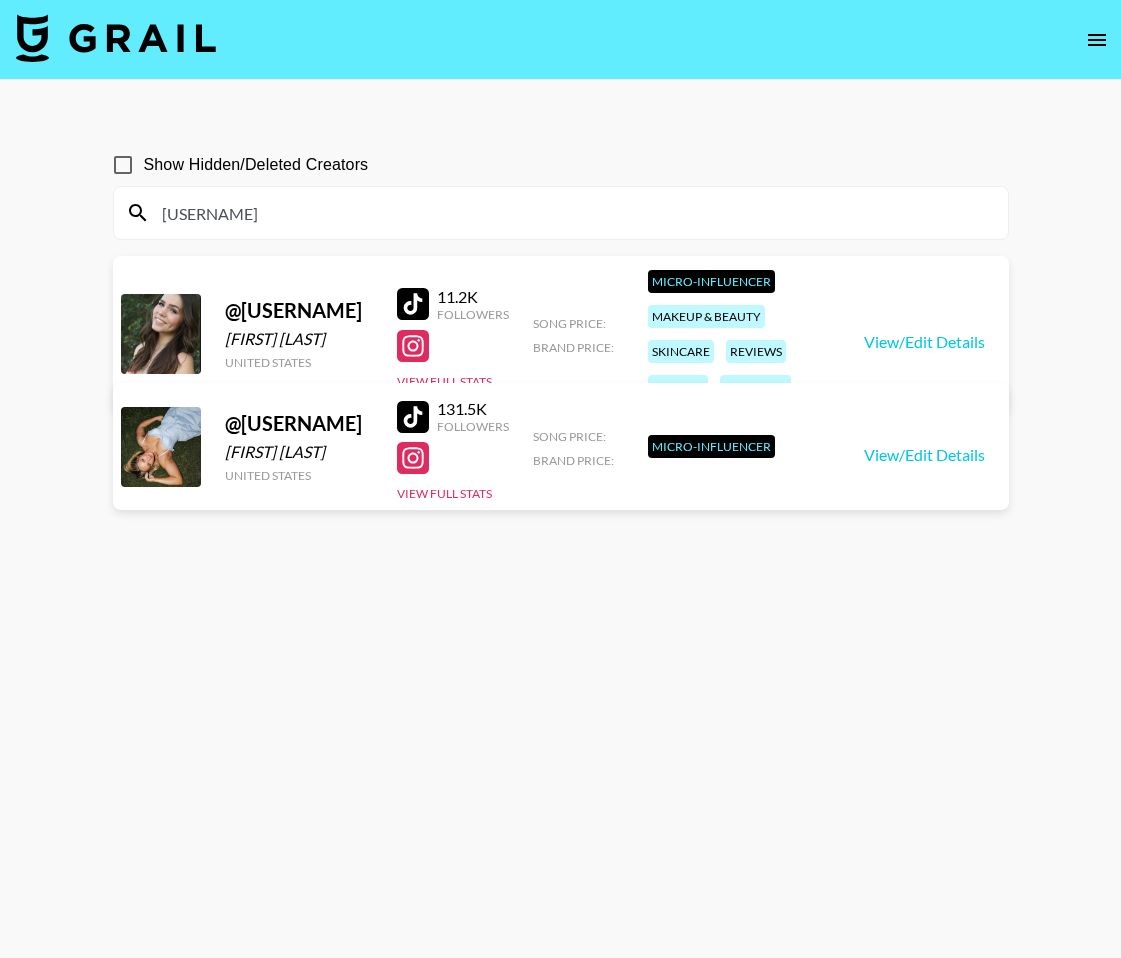 click at bounding box center (116, 38) 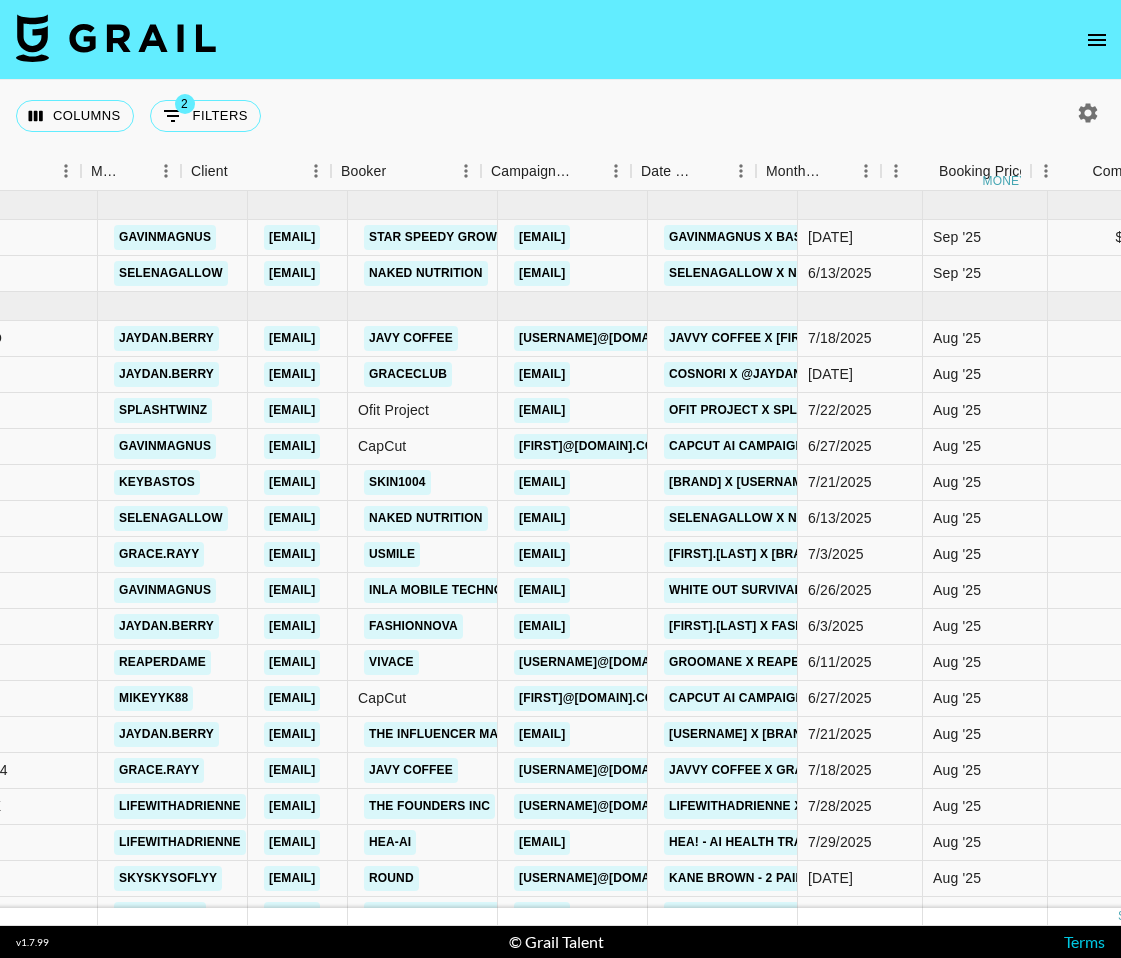 scroll, scrollTop: 0, scrollLeft: 977, axis: horizontal 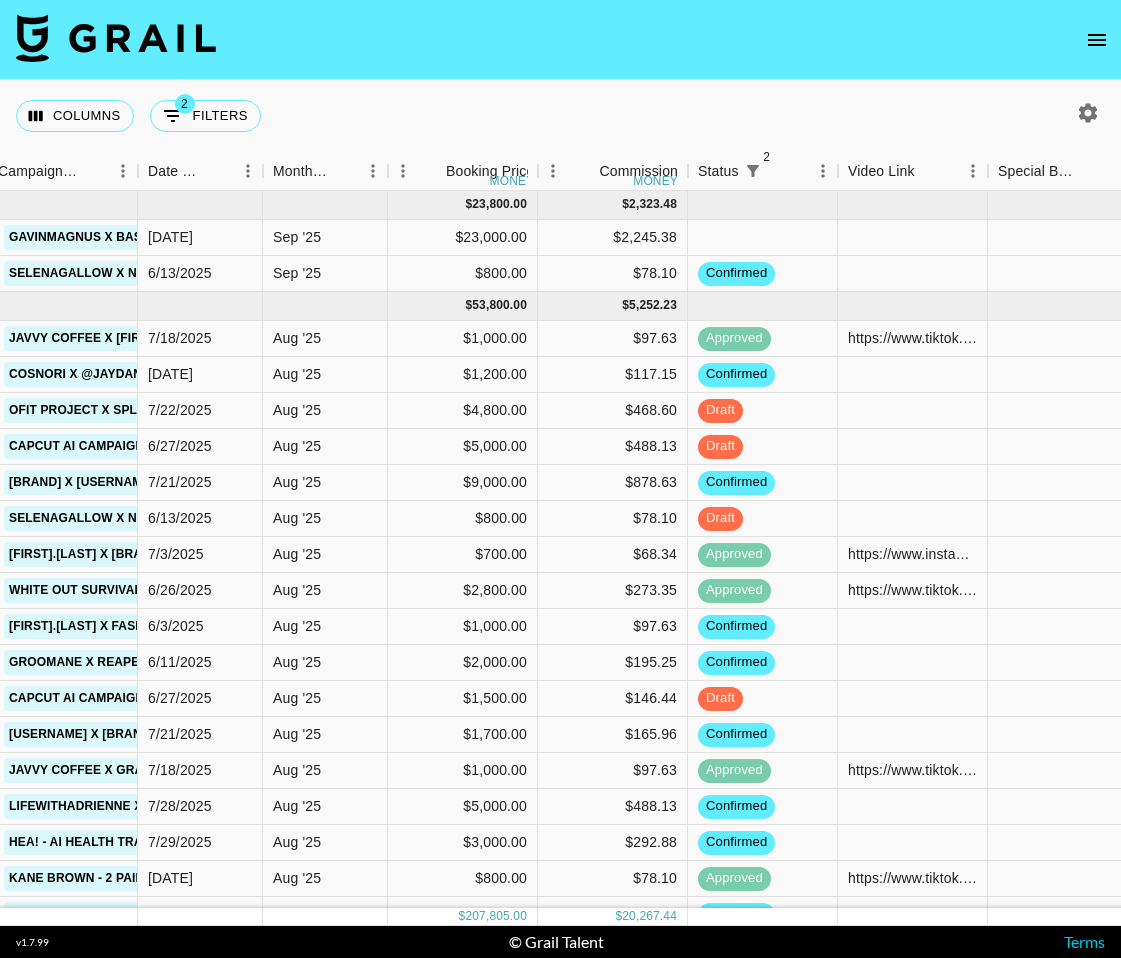 click 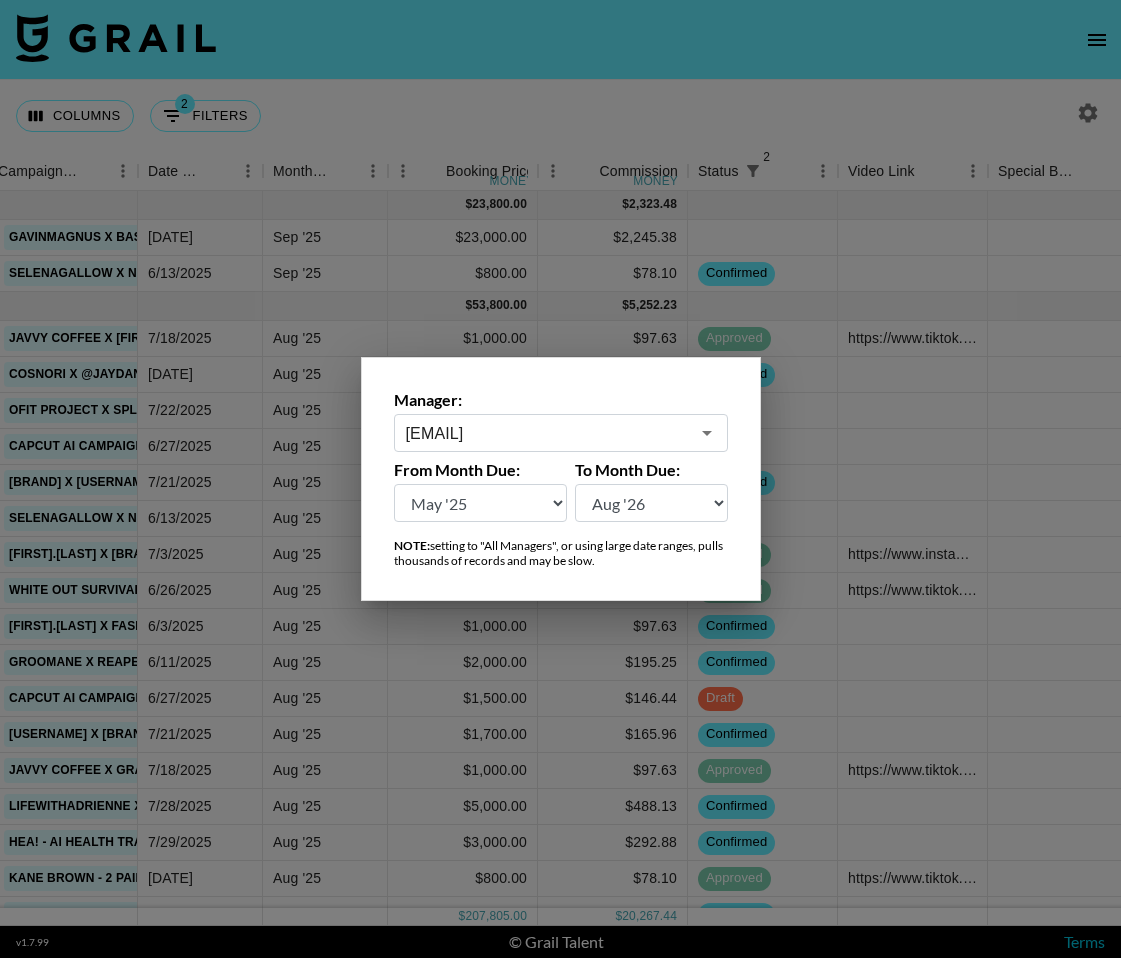 click on "[EMAIL]" at bounding box center (547, 433) 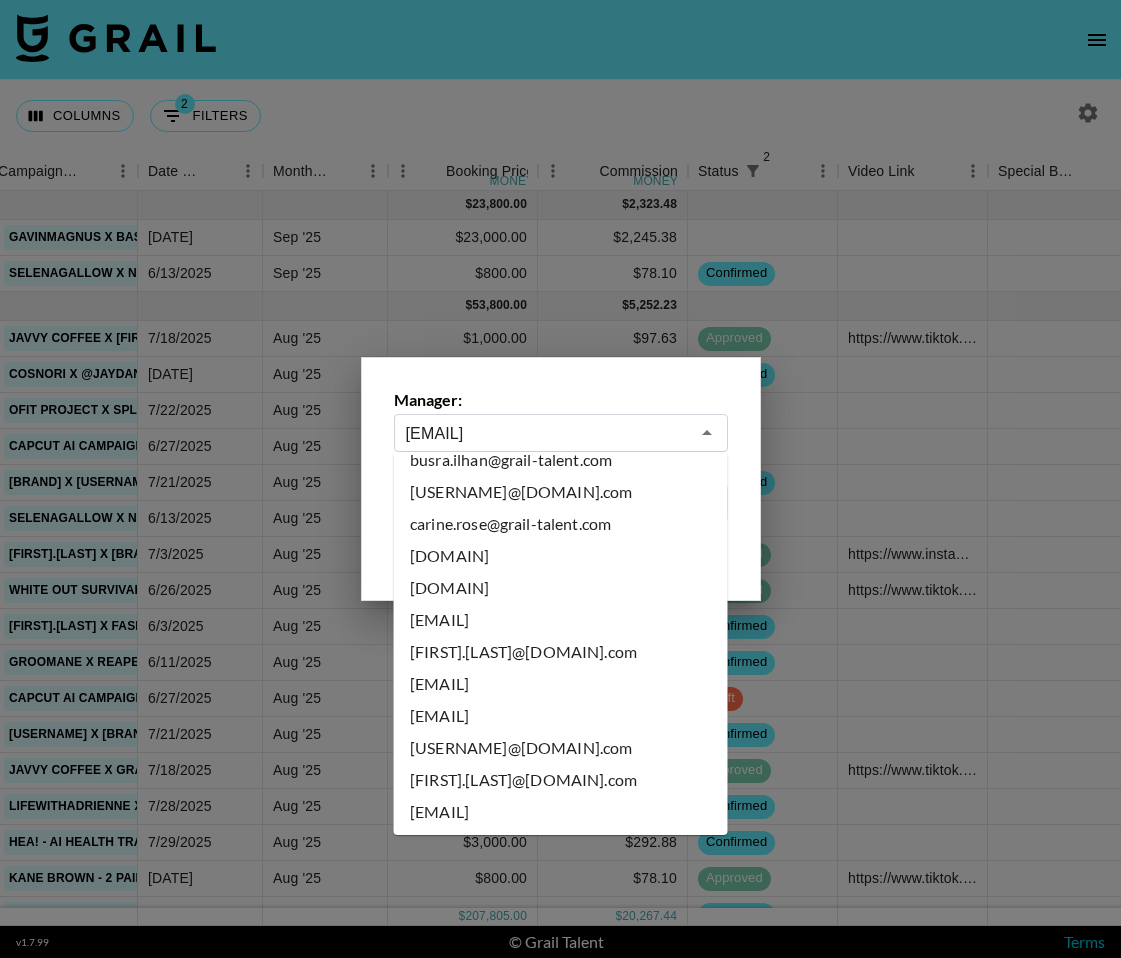 scroll, scrollTop: 0, scrollLeft: 0, axis: both 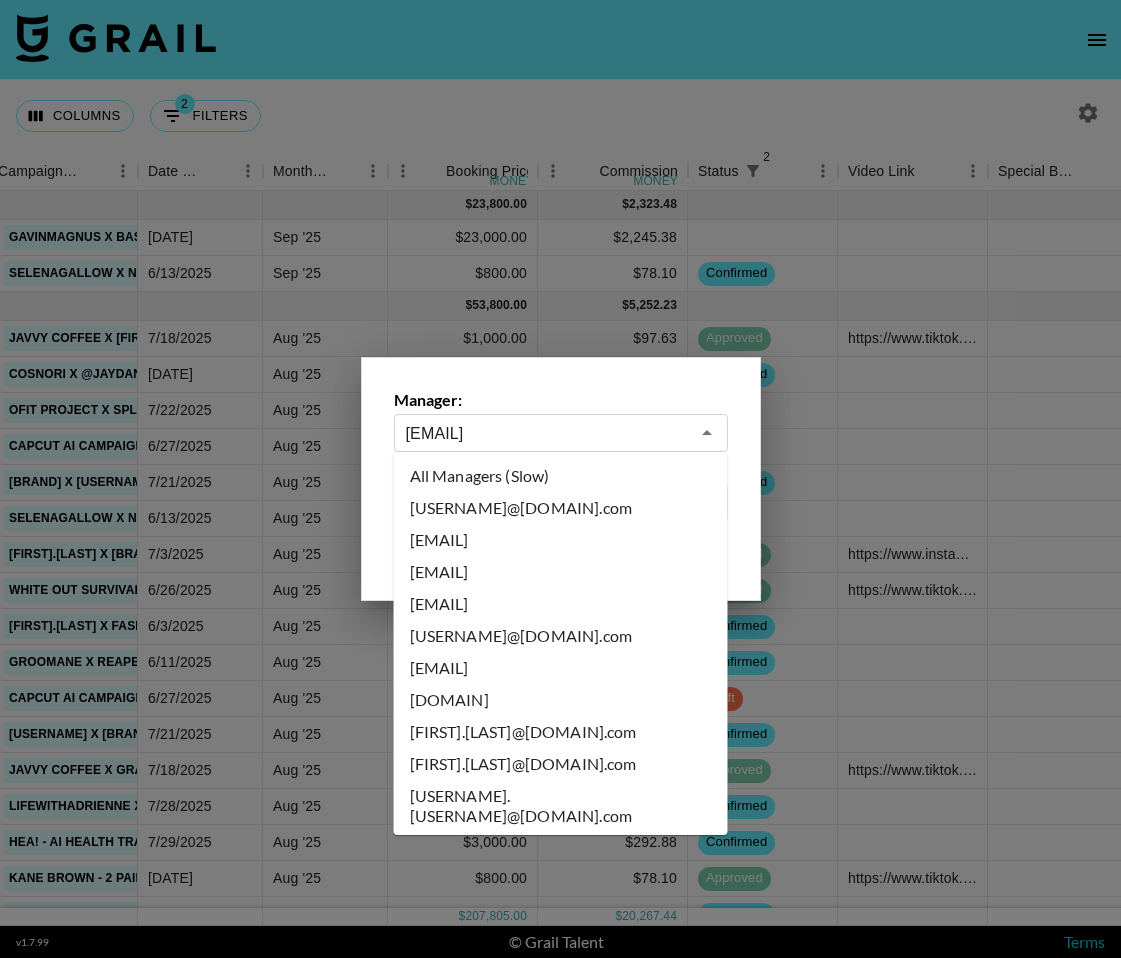 click on "All Managers (Slow)" at bounding box center [561, 476] 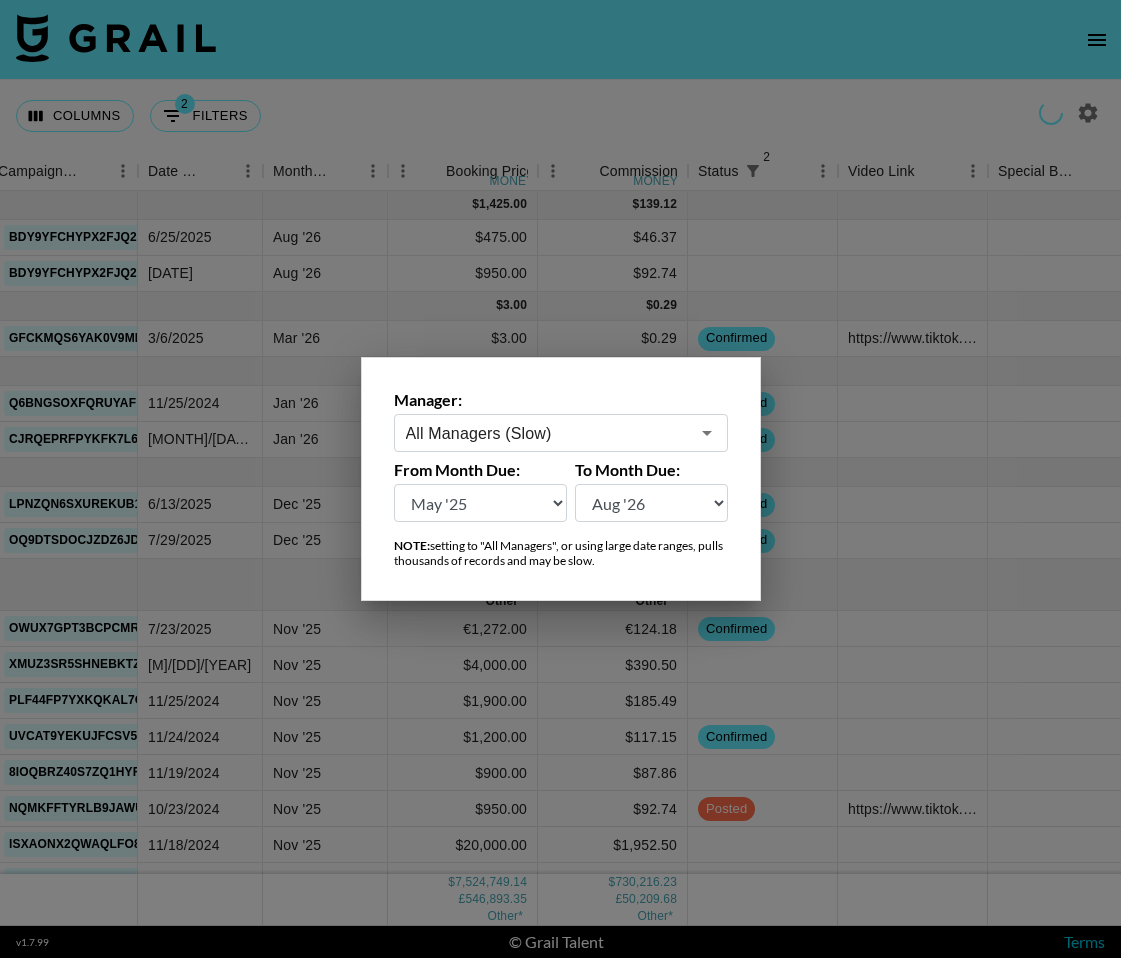 click at bounding box center (560, 479) 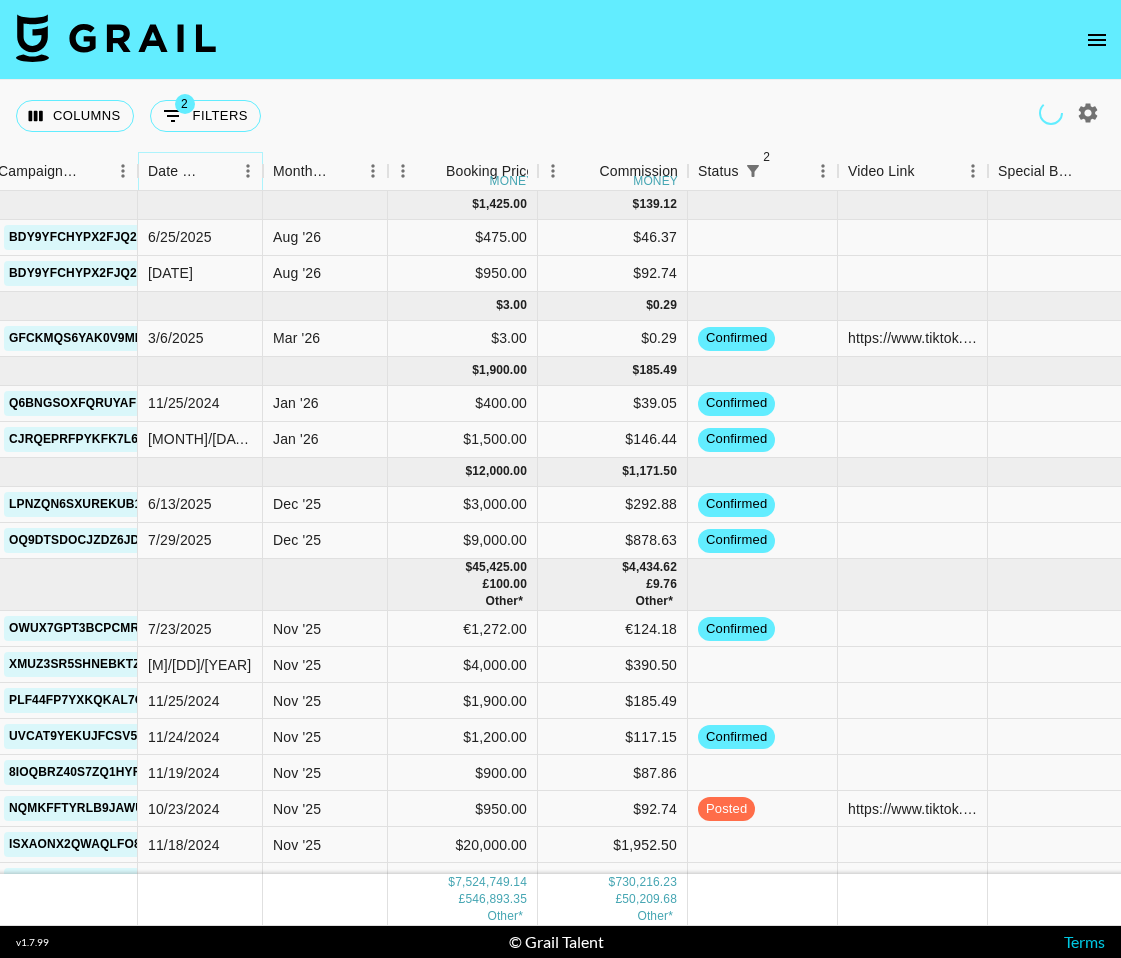click 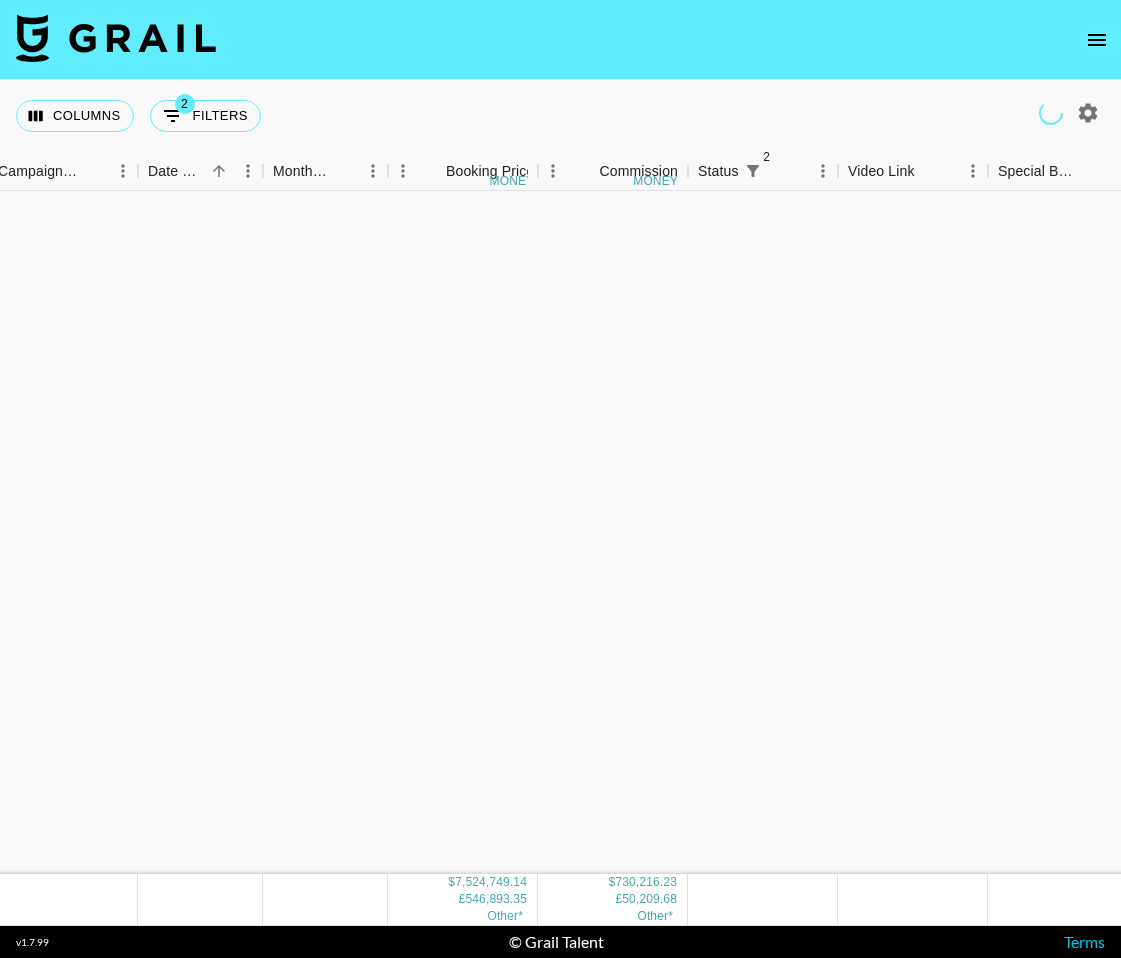 scroll, scrollTop: 5142, scrollLeft: 977, axis: both 